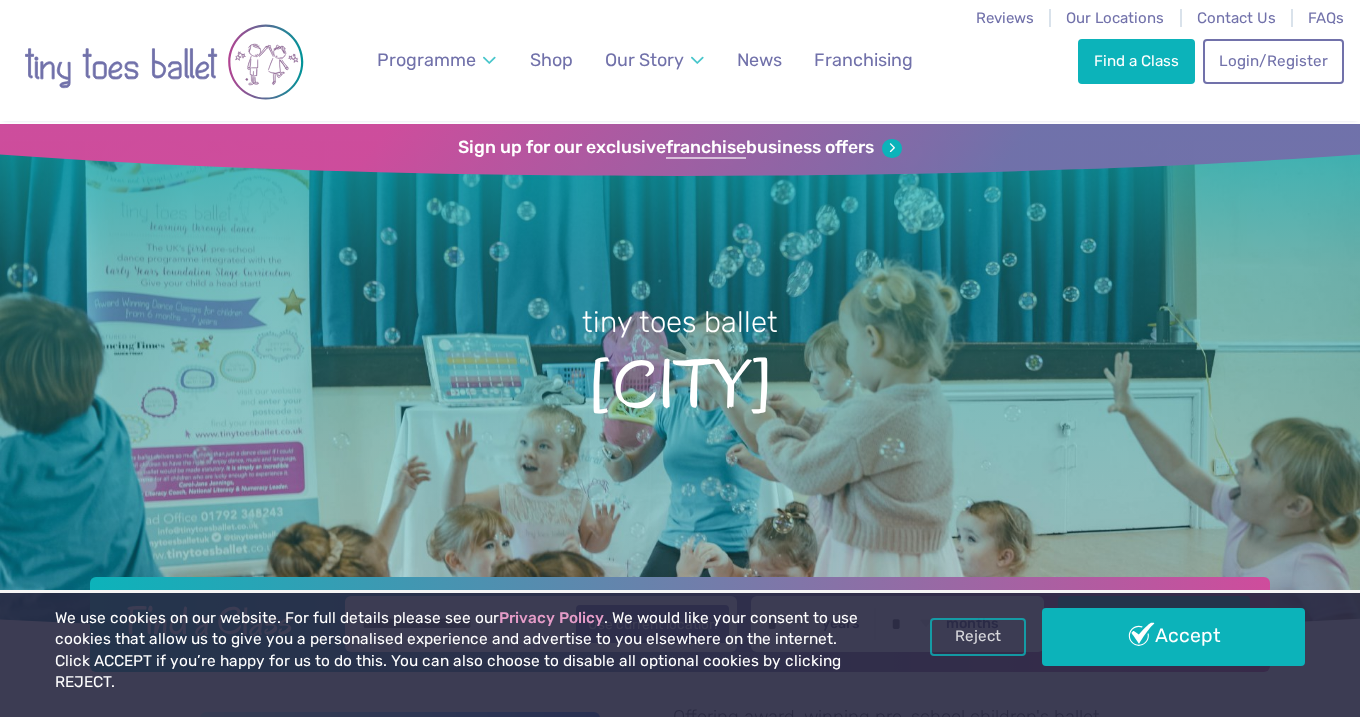 scroll, scrollTop: 17, scrollLeft: 0, axis: vertical 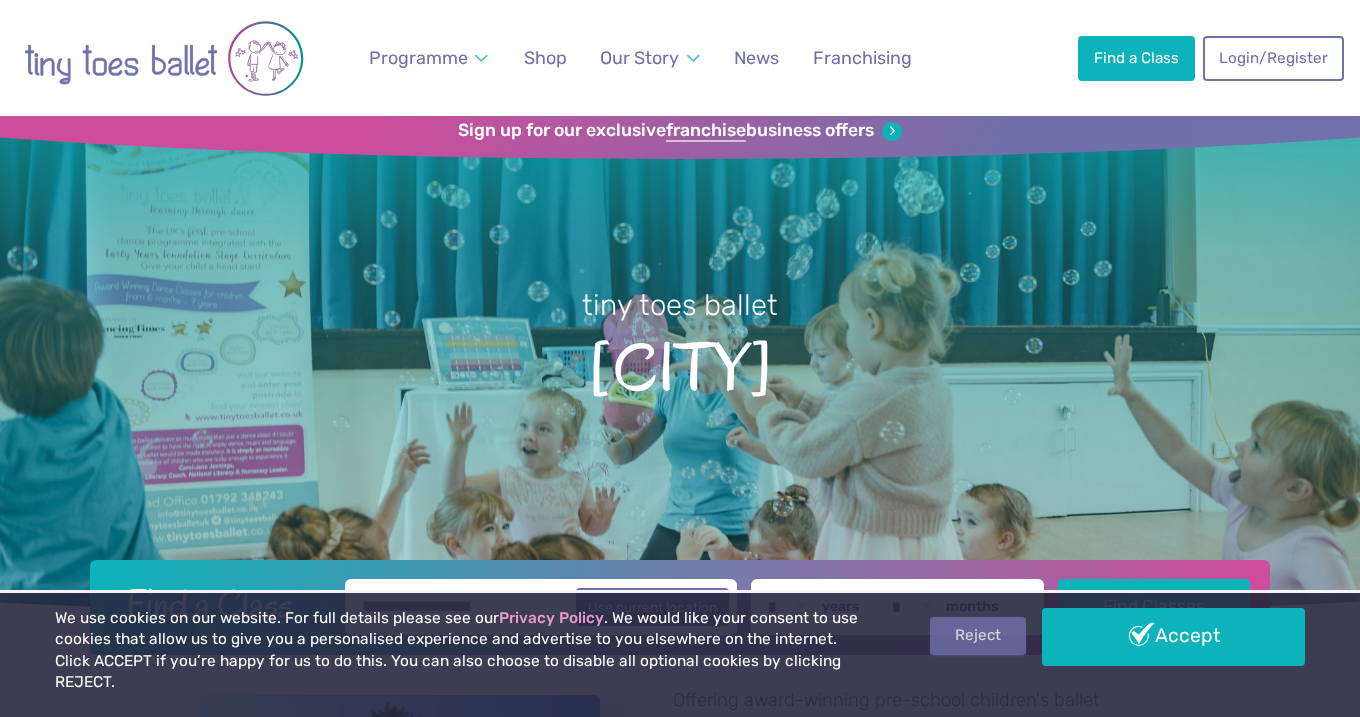 click on "Reject" at bounding box center [978, 636] 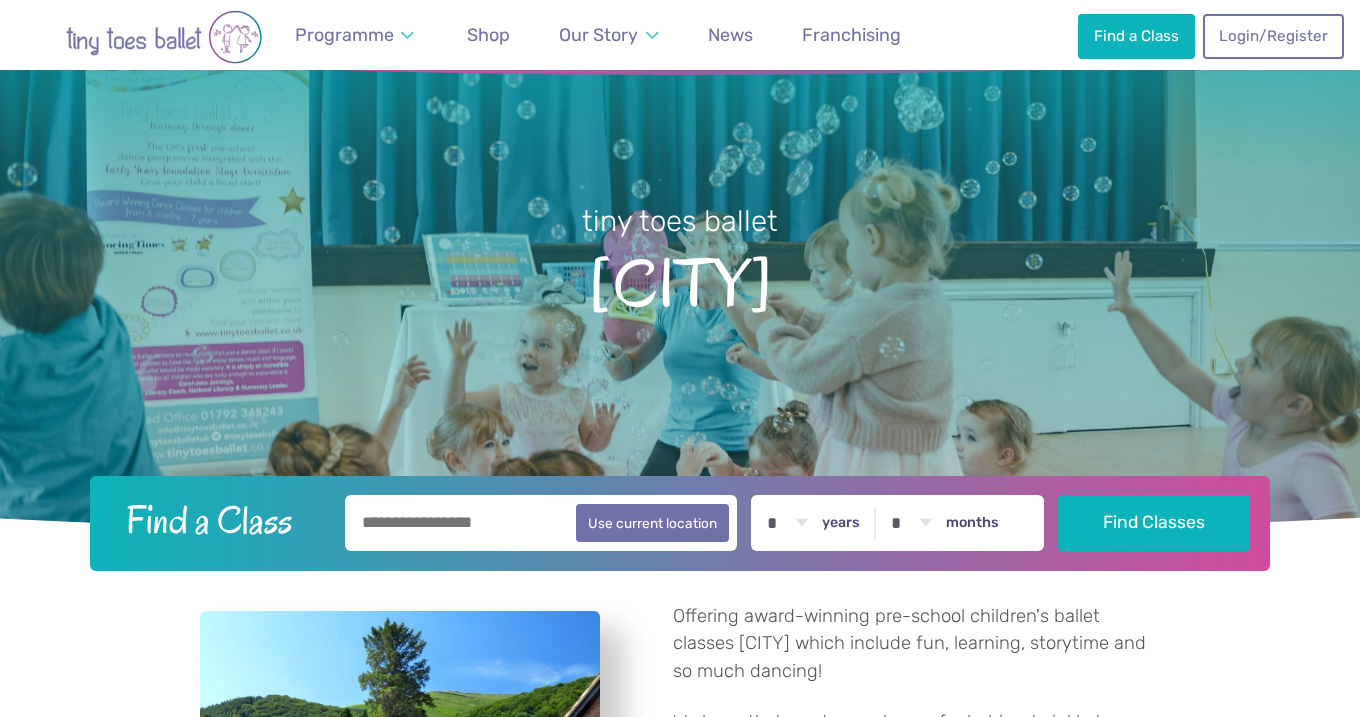 scroll, scrollTop: 118, scrollLeft: 0, axis: vertical 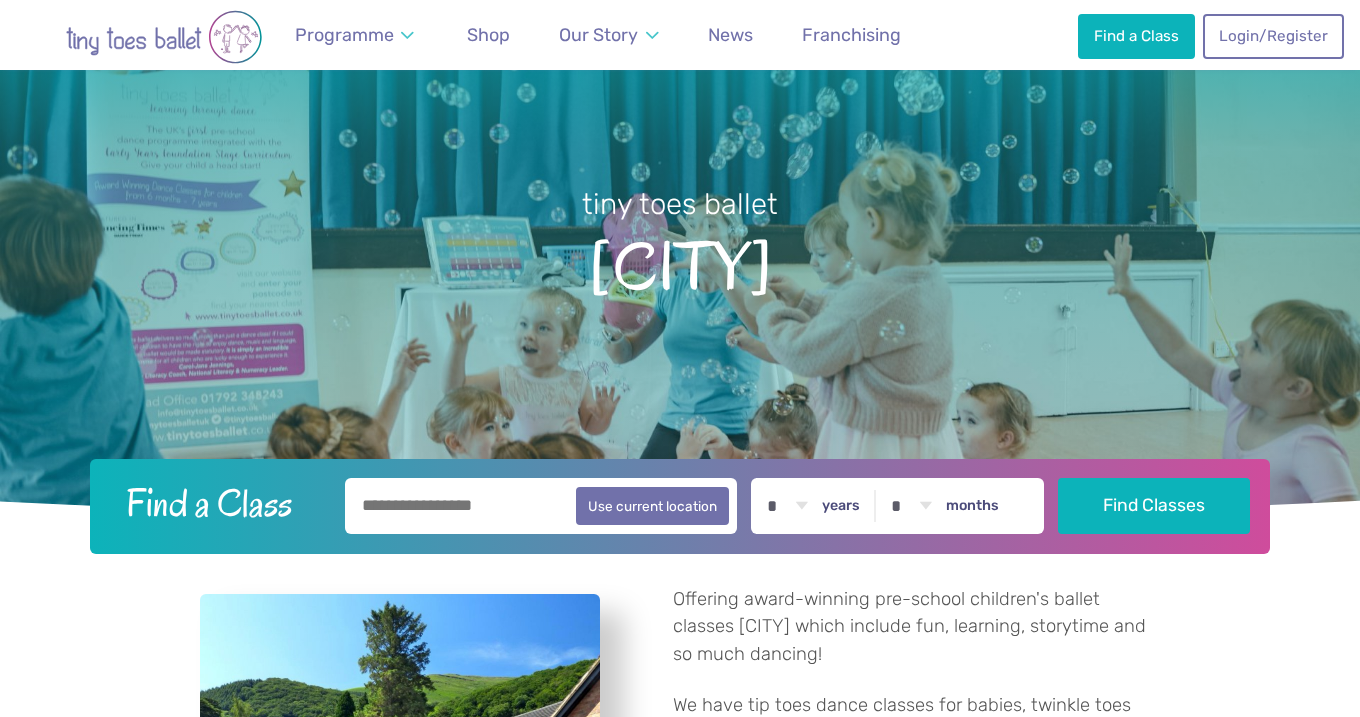 click at bounding box center [541, 506] 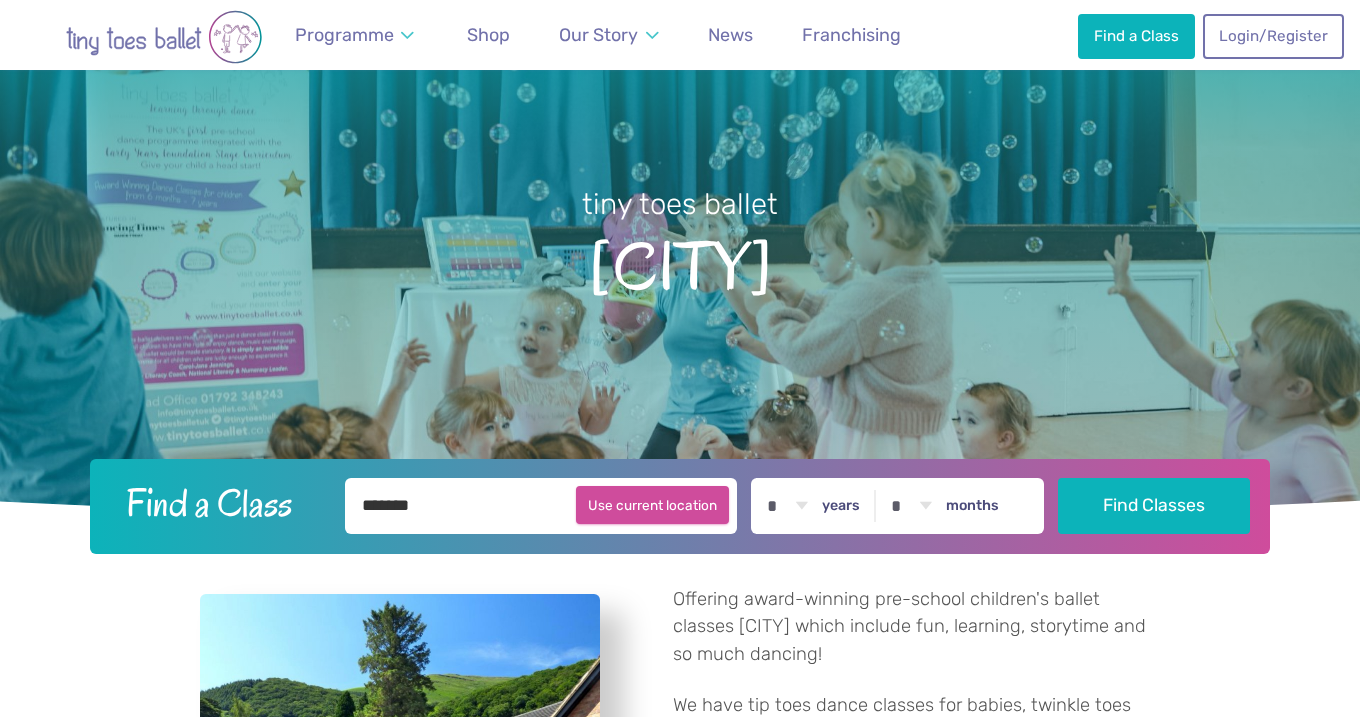 click on "Use current location" at bounding box center (652, 505) 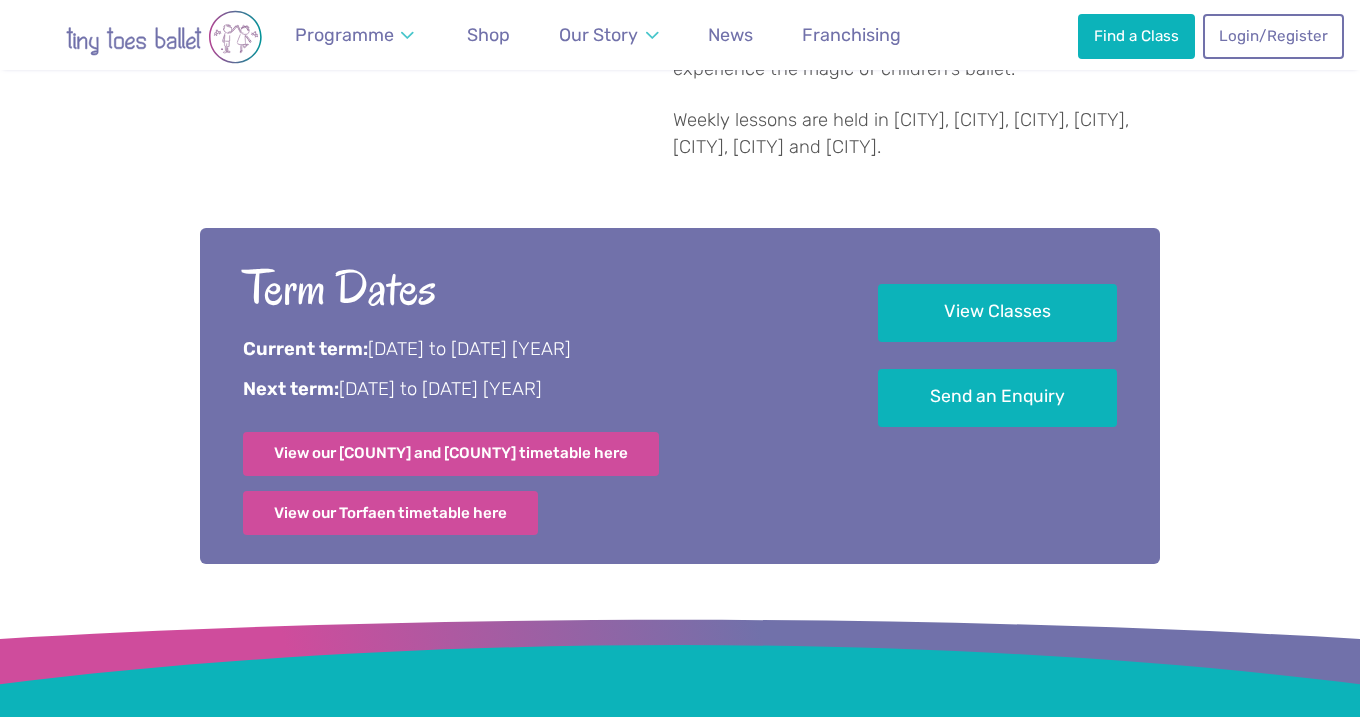 scroll, scrollTop: 1252, scrollLeft: 0, axis: vertical 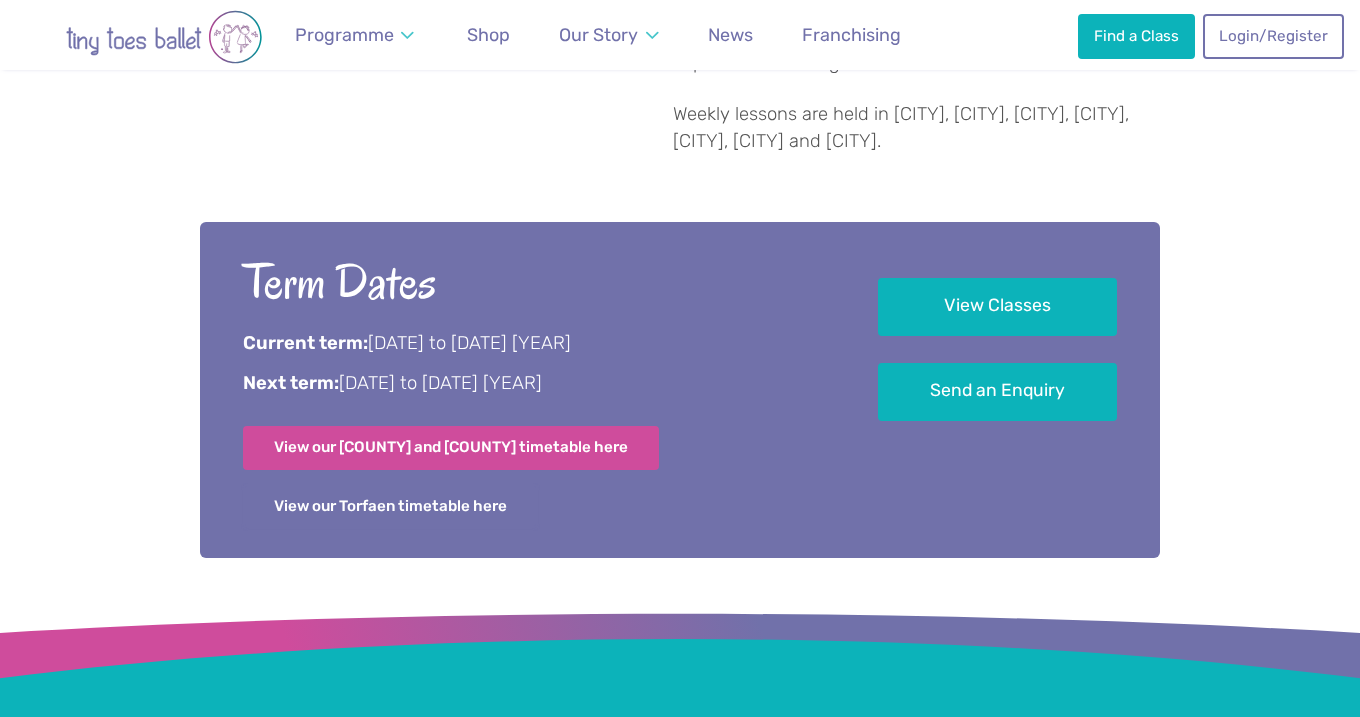 click on "View our Torfaen timetable here" at bounding box center [390, 506] 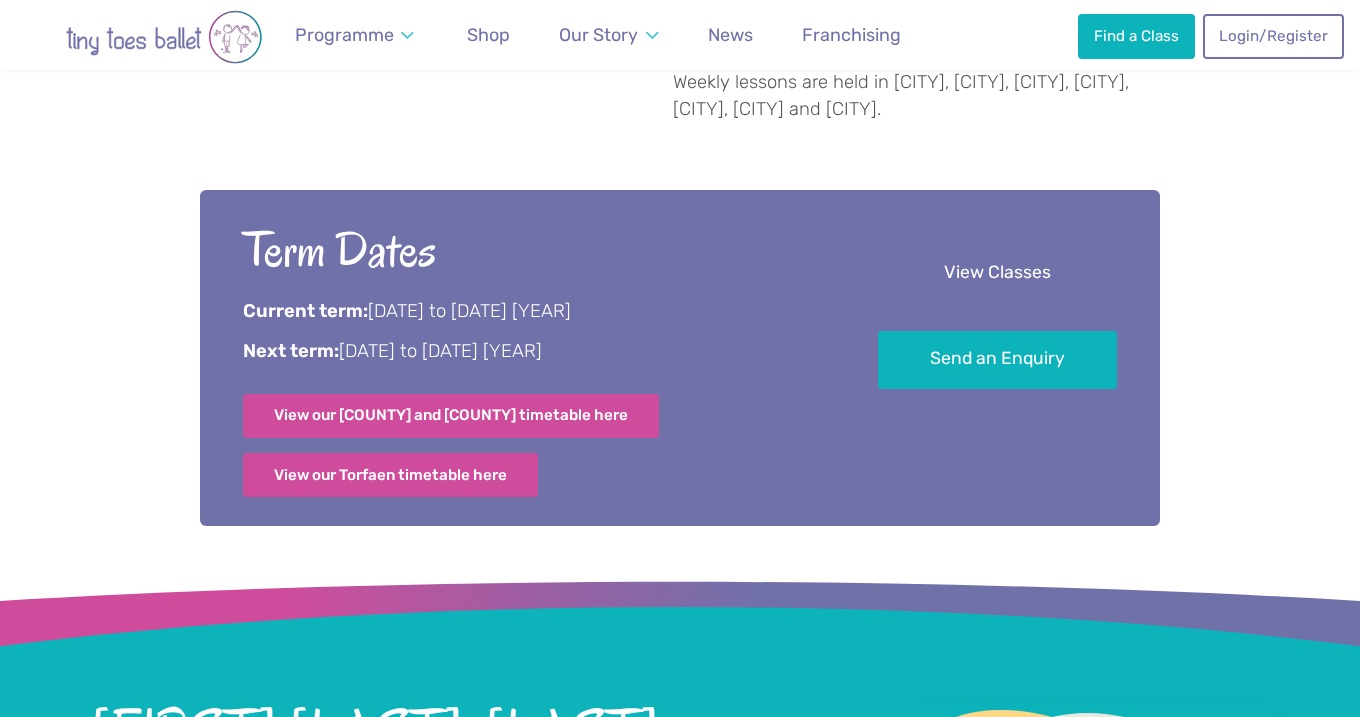 click on "View Classes" at bounding box center (997, 274) 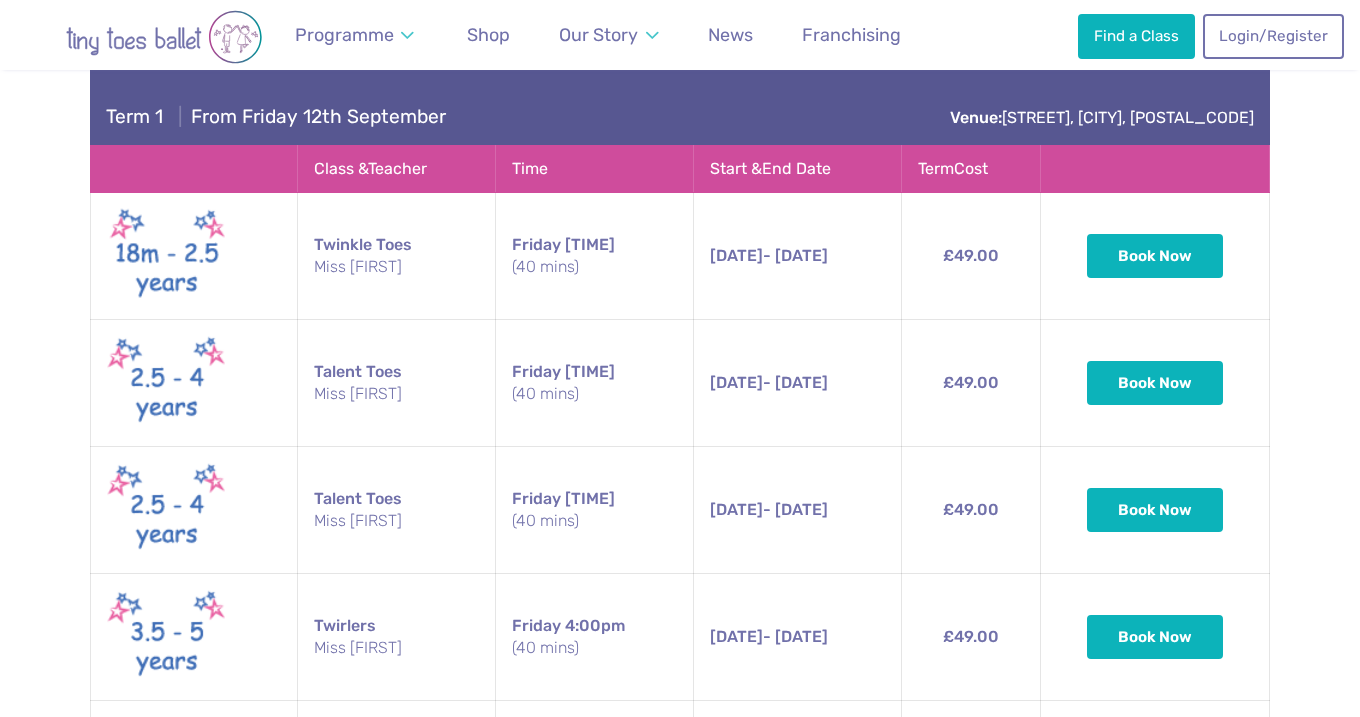 scroll, scrollTop: 3285, scrollLeft: 0, axis: vertical 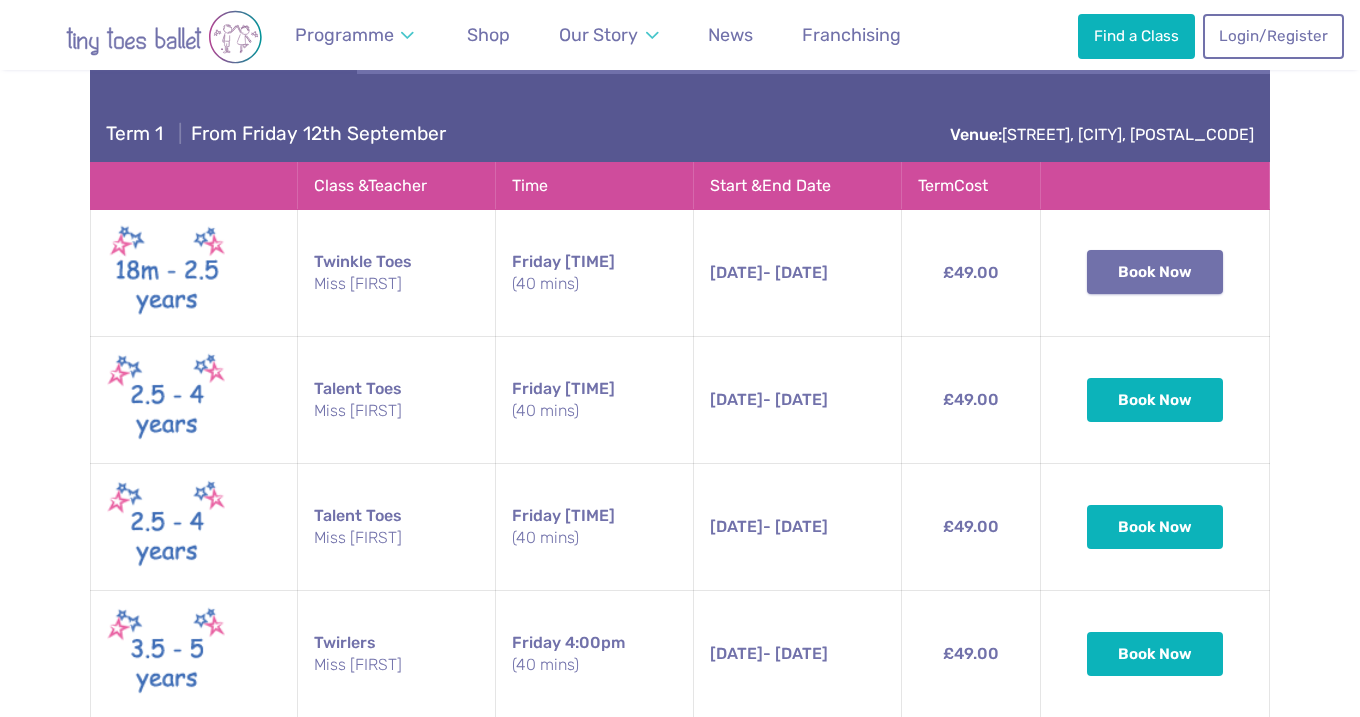 click on "Book Now" at bounding box center [1155, 272] 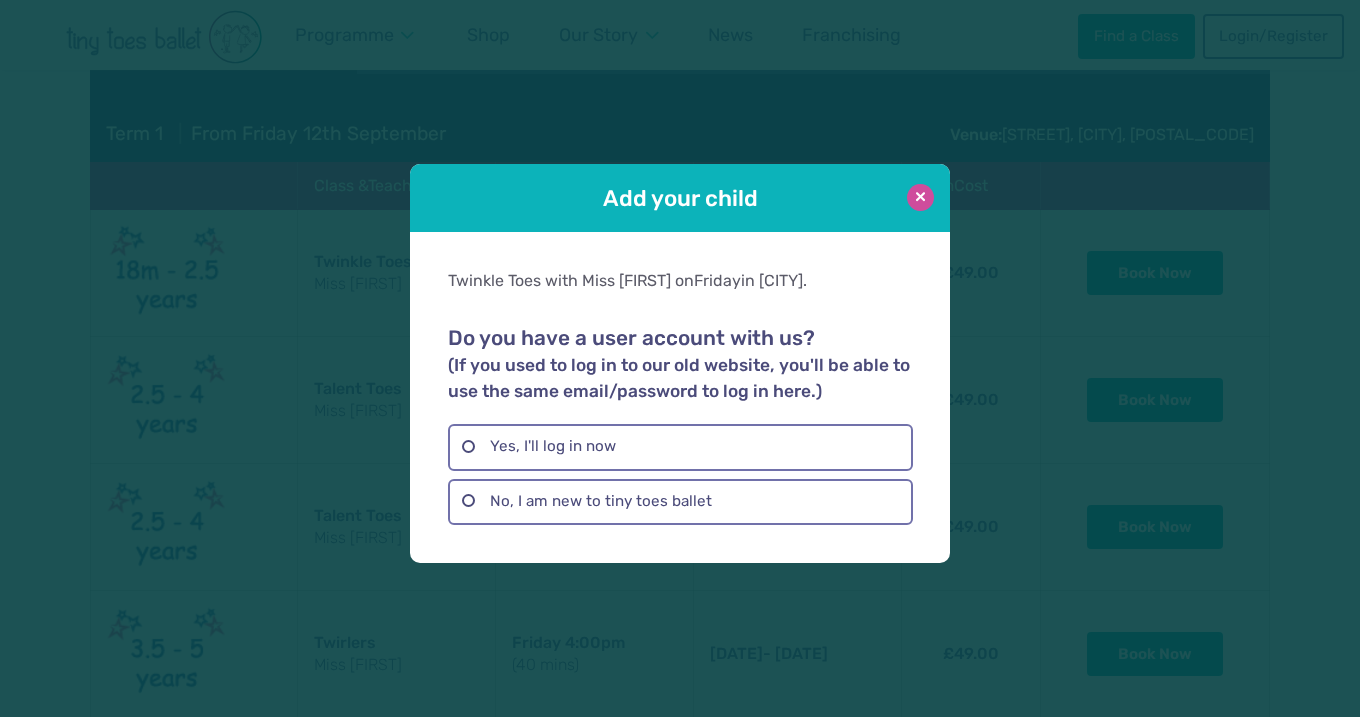 click at bounding box center [920, 197] 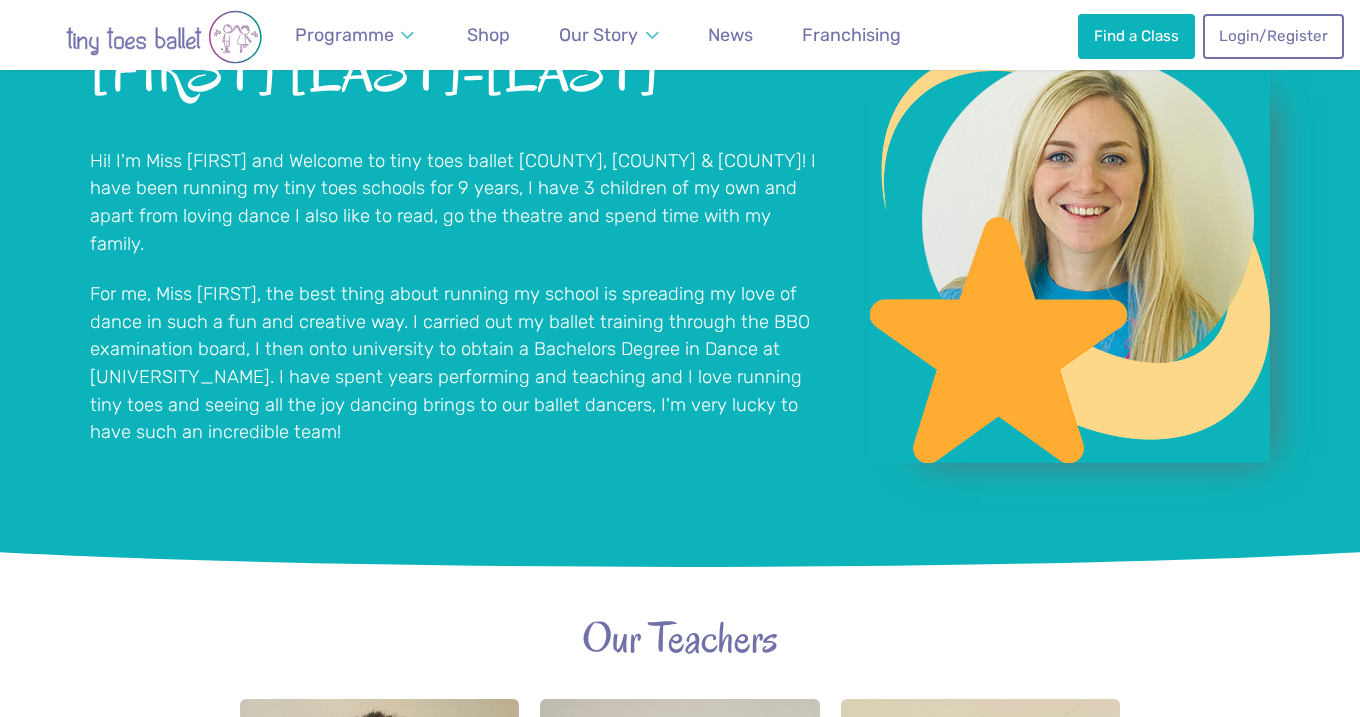 scroll, scrollTop: 1766, scrollLeft: 0, axis: vertical 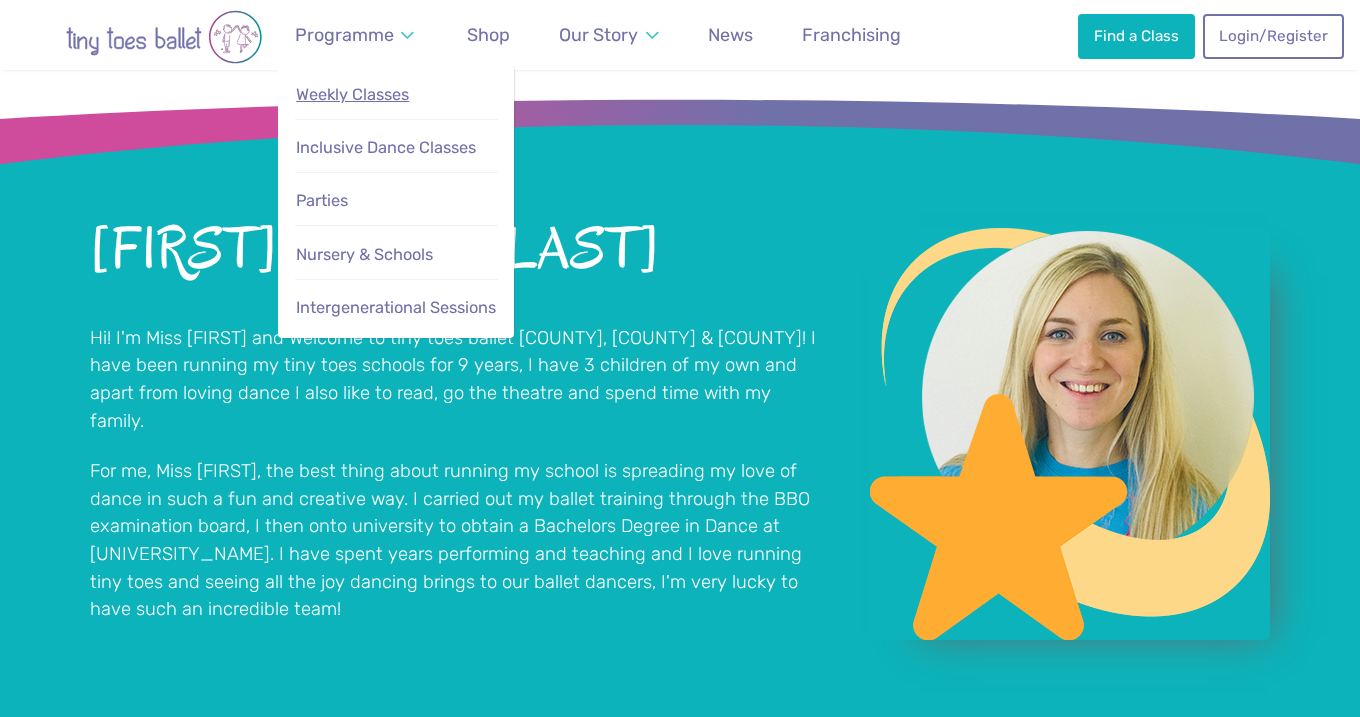 click on "Weekly Classes" at bounding box center (352, 94) 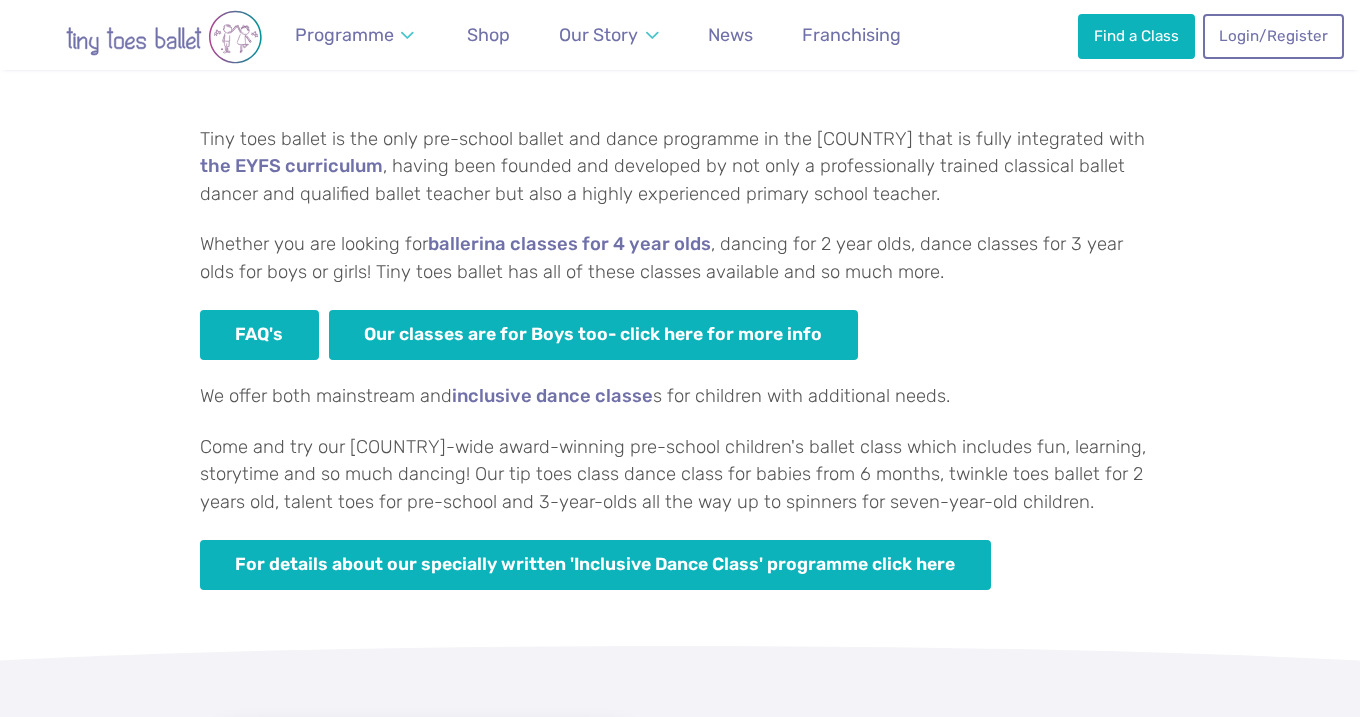 scroll, scrollTop: 1271, scrollLeft: 0, axis: vertical 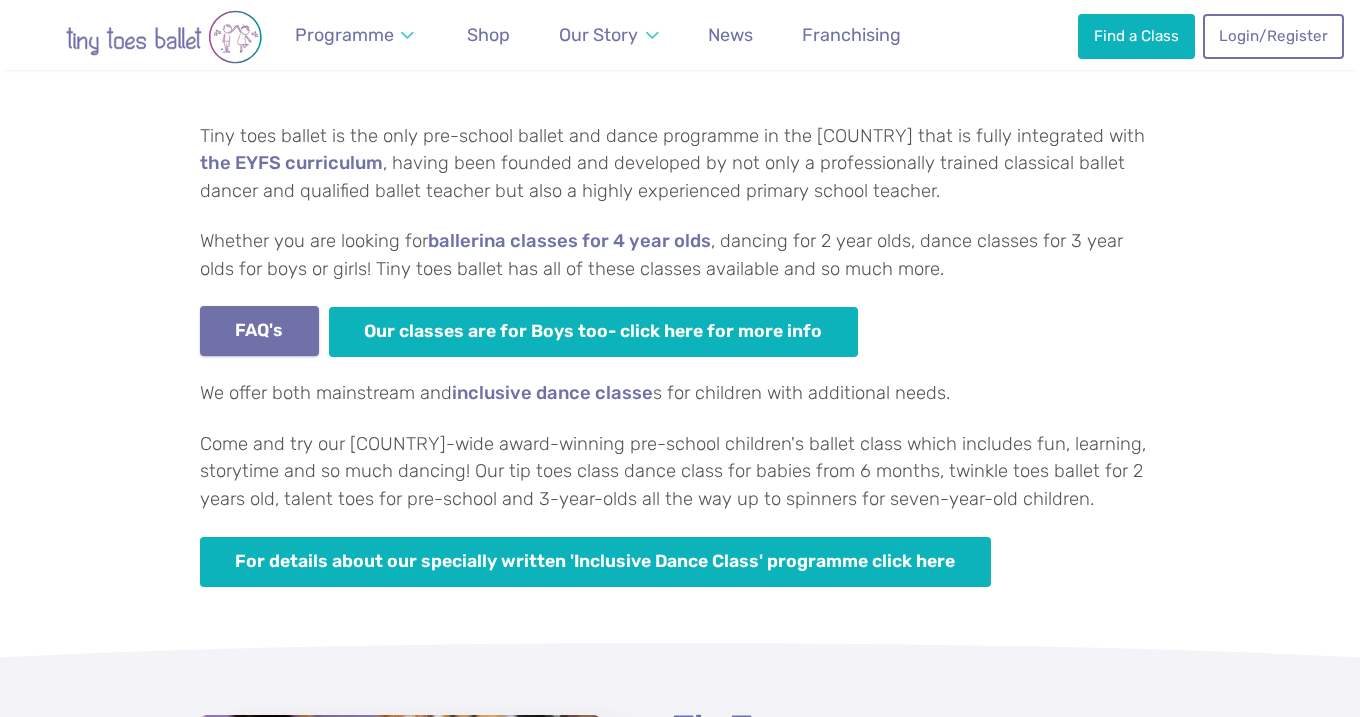 click on "FAQ's" at bounding box center (259, 331) 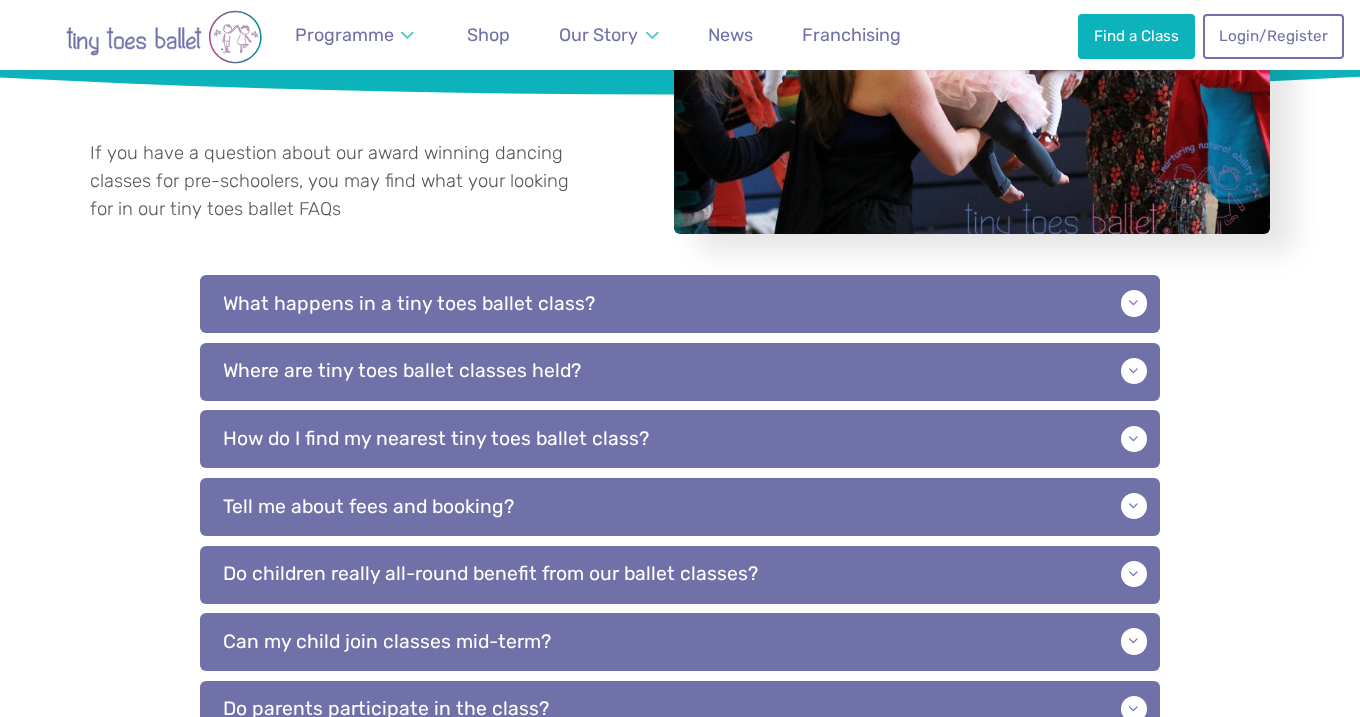 scroll, scrollTop: 351, scrollLeft: 0, axis: vertical 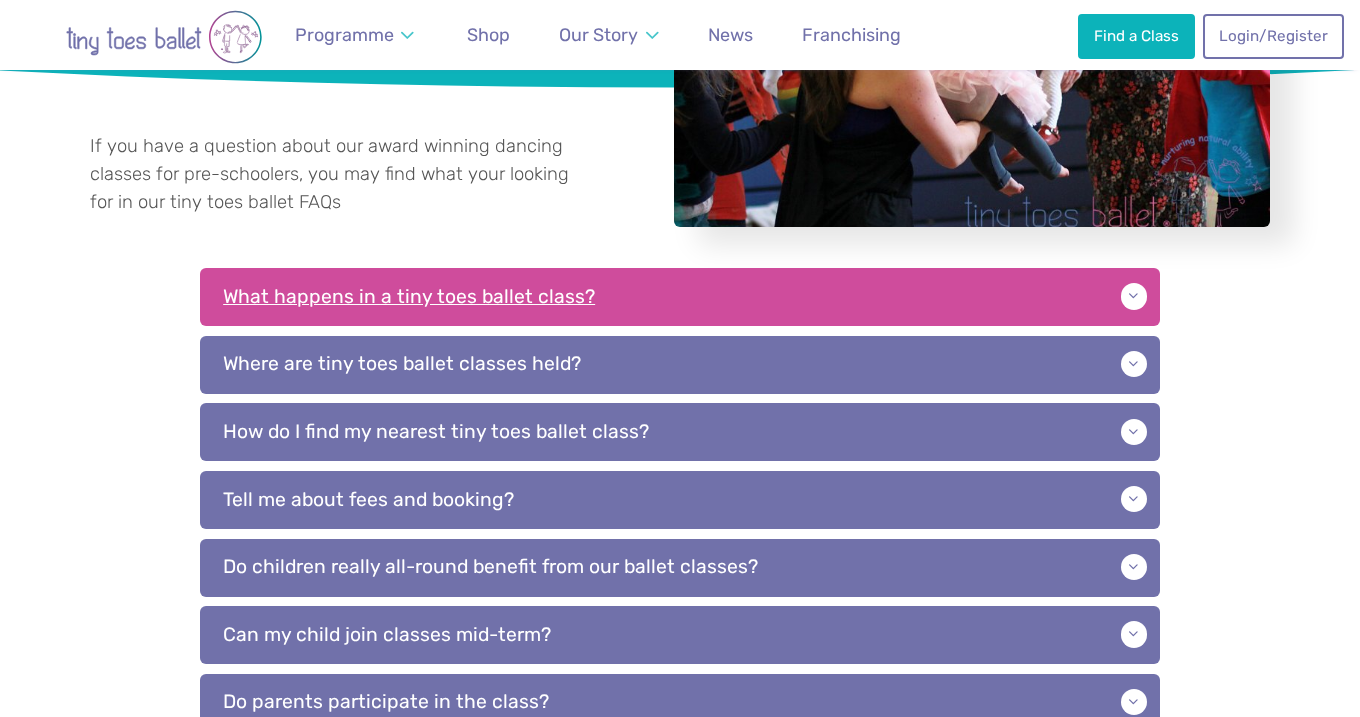 click on "What happens in a tiny toes ballet class?" at bounding box center [680, 297] 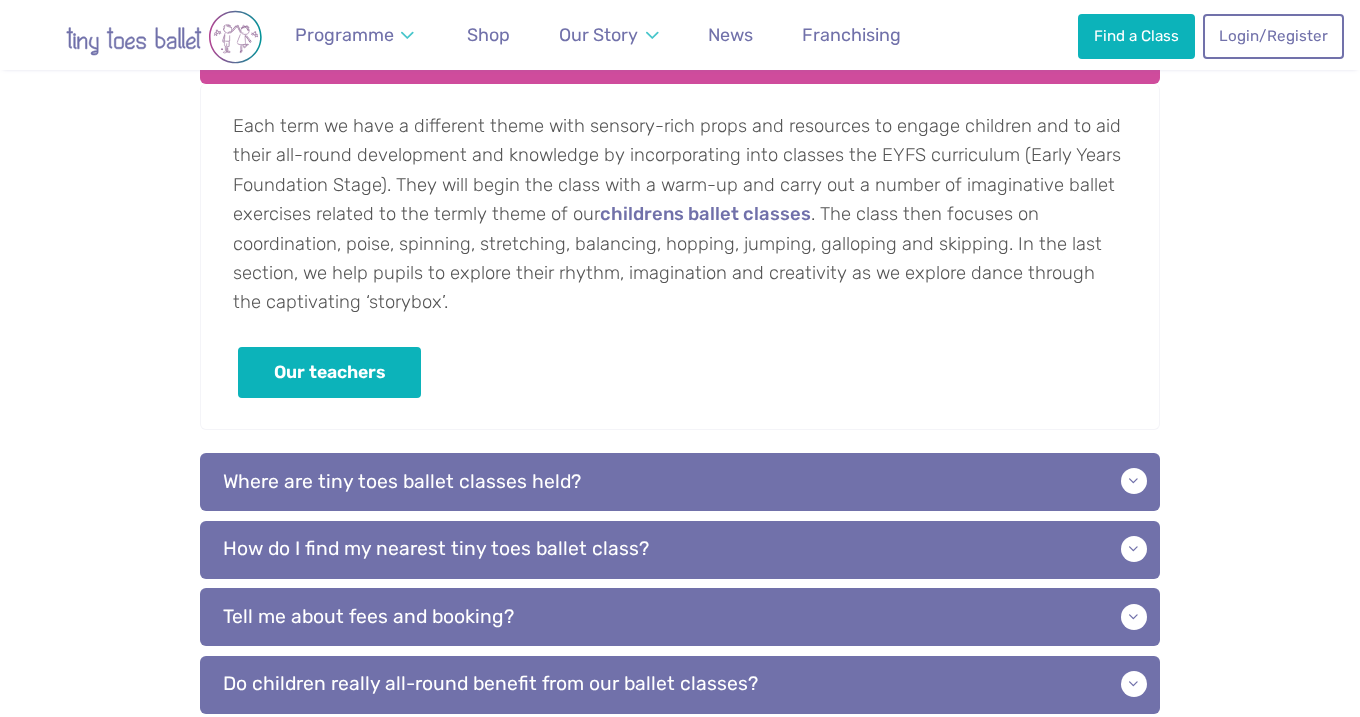 scroll, scrollTop: 628, scrollLeft: 0, axis: vertical 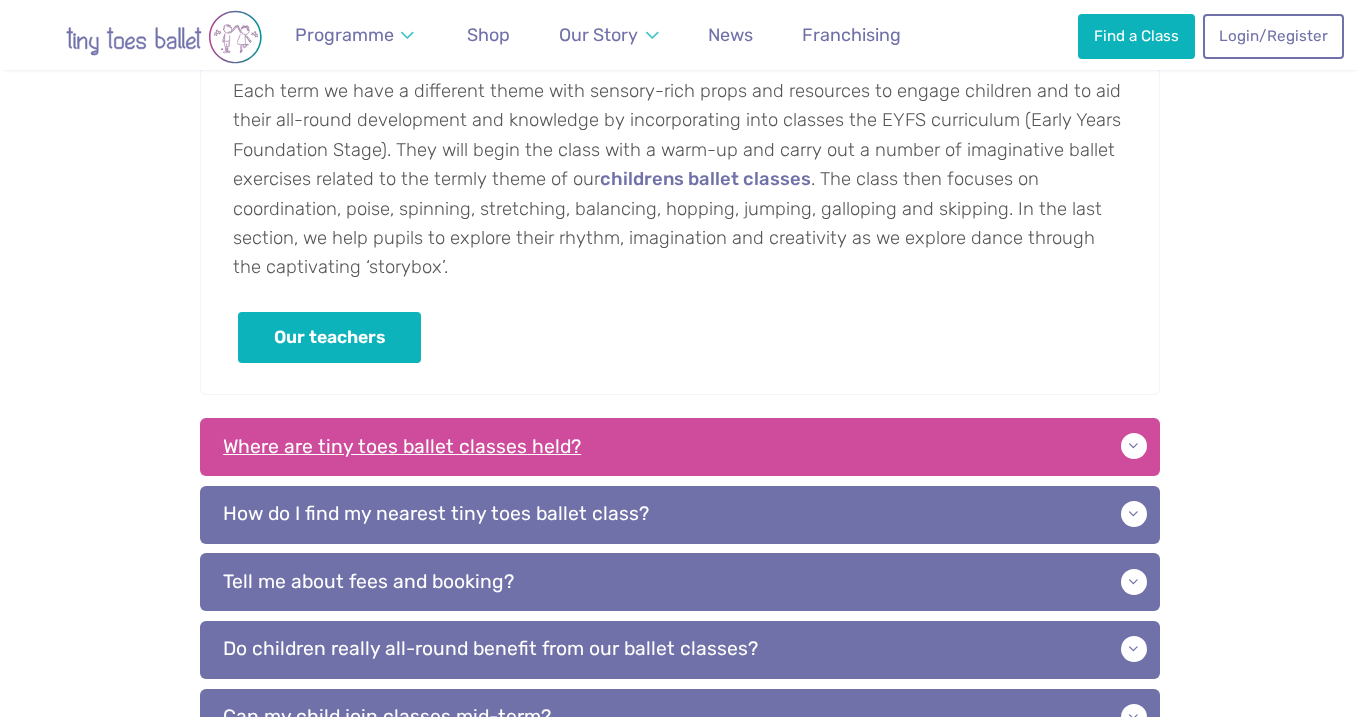 click on "Where are tiny toes ballet classes held?" at bounding box center (680, 447) 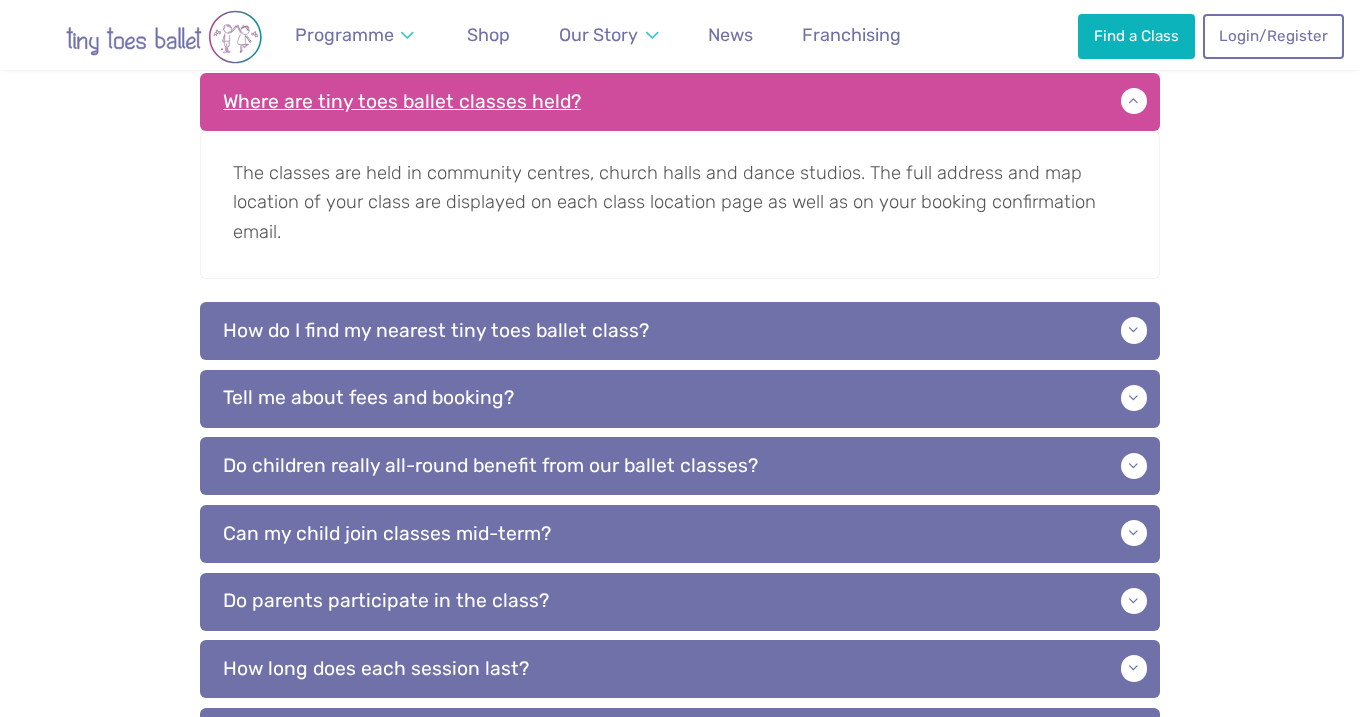 scroll, scrollTop: 997, scrollLeft: 0, axis: vertical 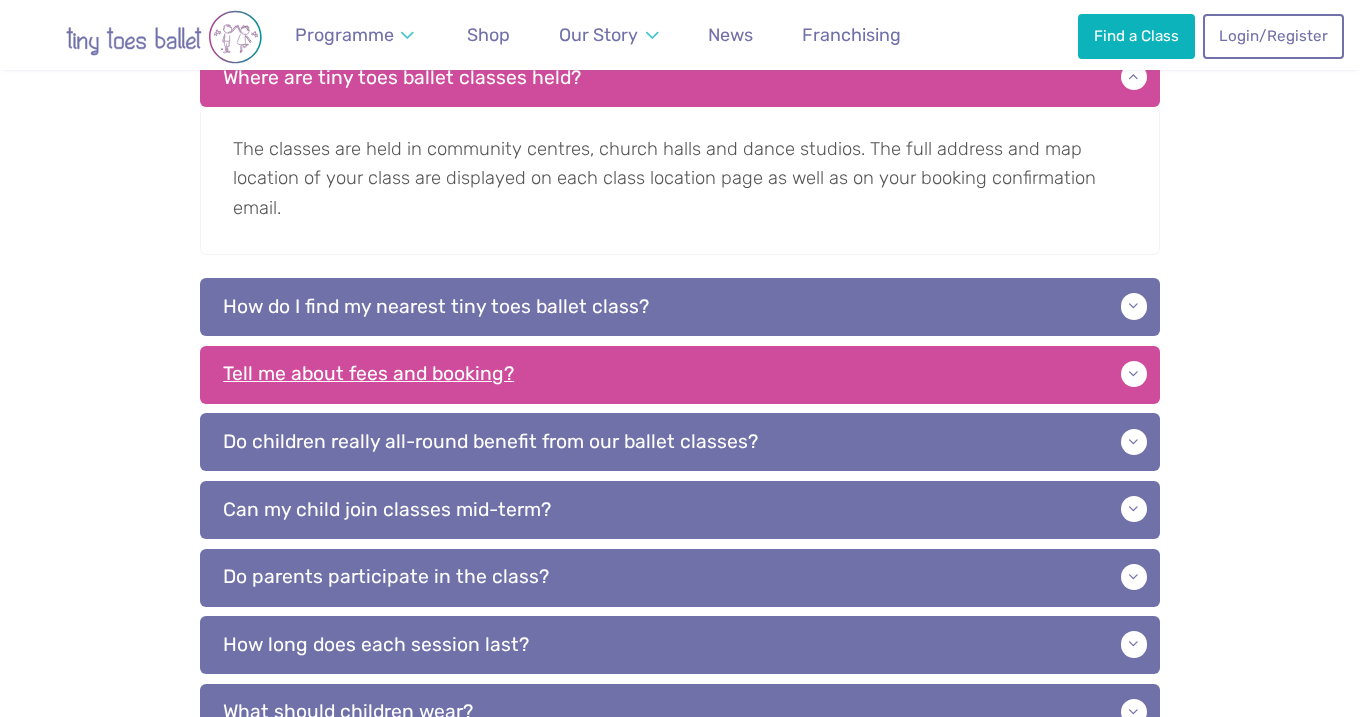 click on "Tell me about fees and booking?" at bounding box center (680, 375) 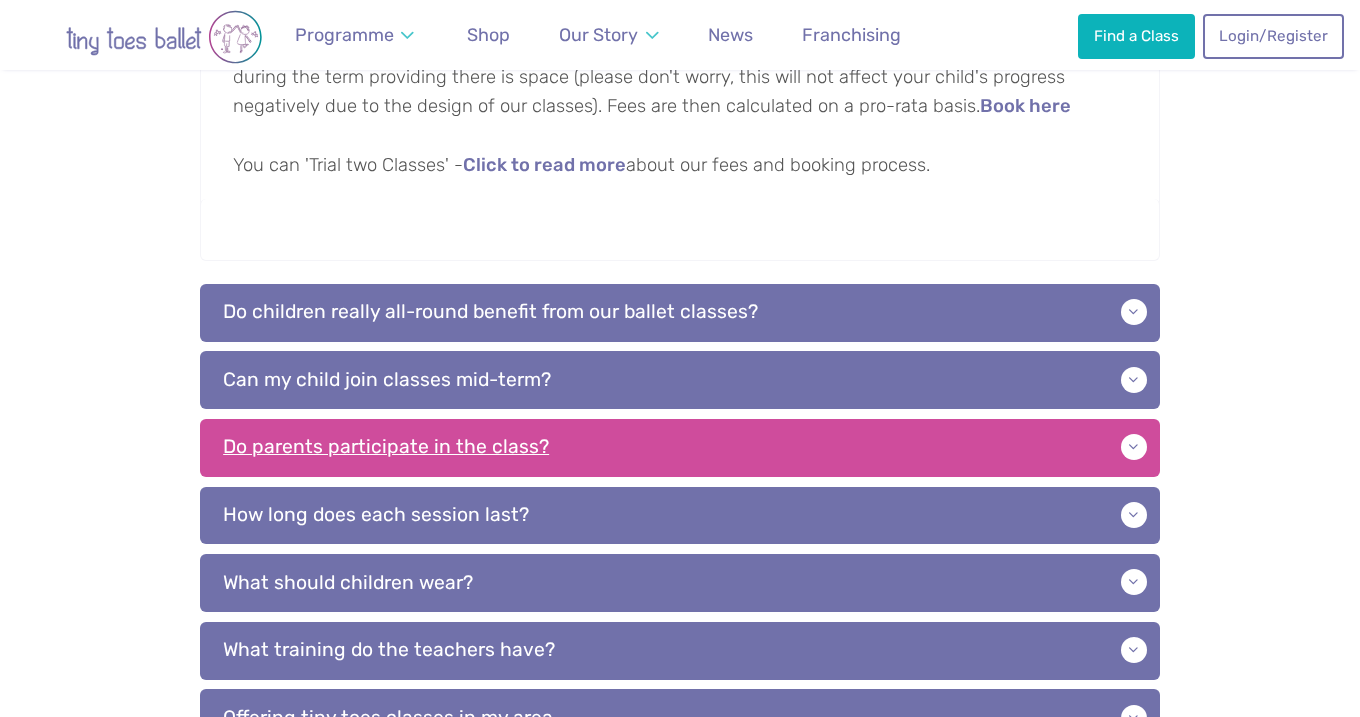 scroll, scrollTop: 1405, scrollLeft: 0, axis: vertical 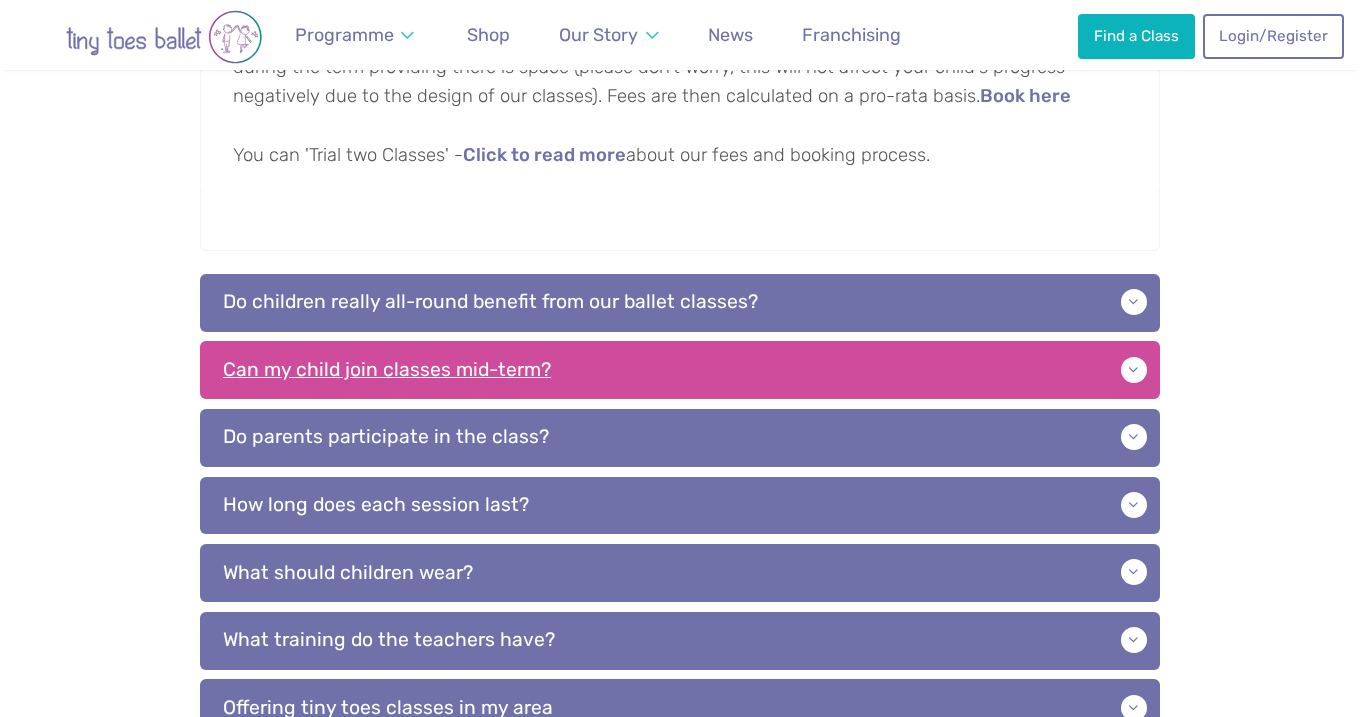 click on "Can my child join classes mid-term?" at bounding box center [680, 370] 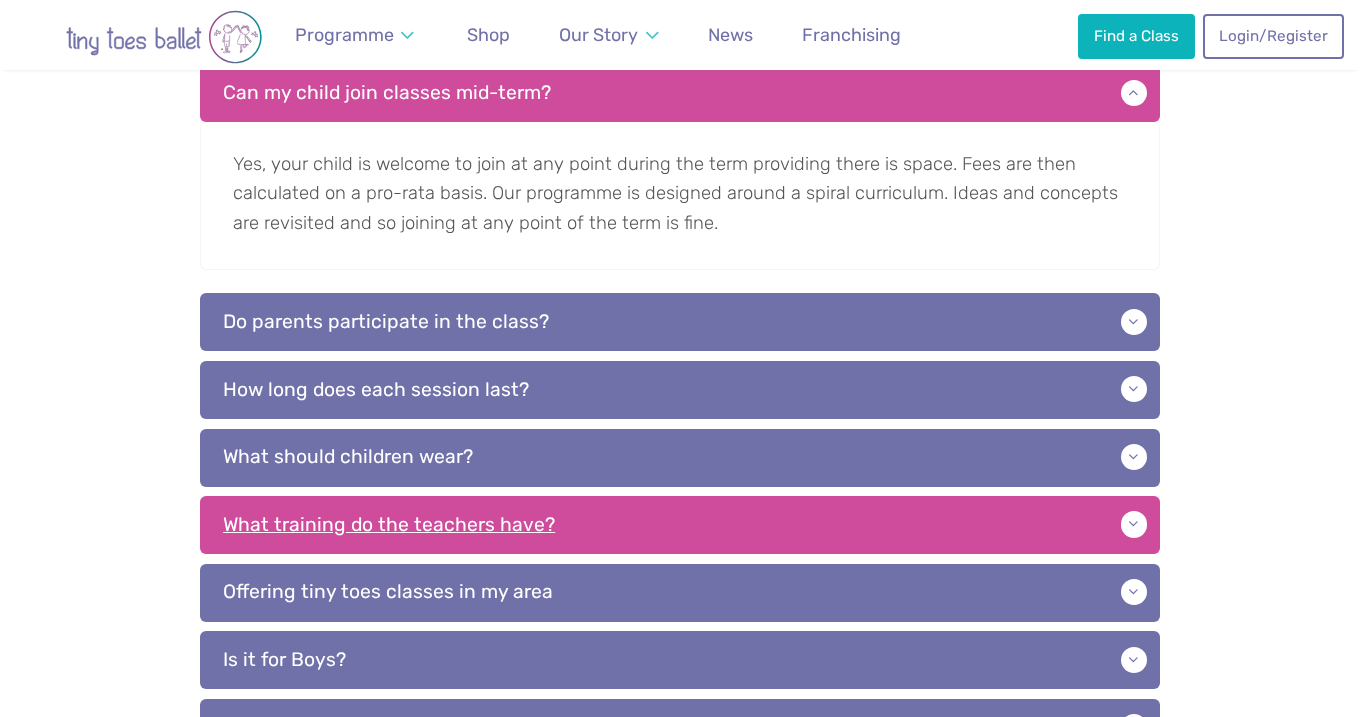 scroll, scrollTop: 1700, scrollLeft: 0, axis: vertical 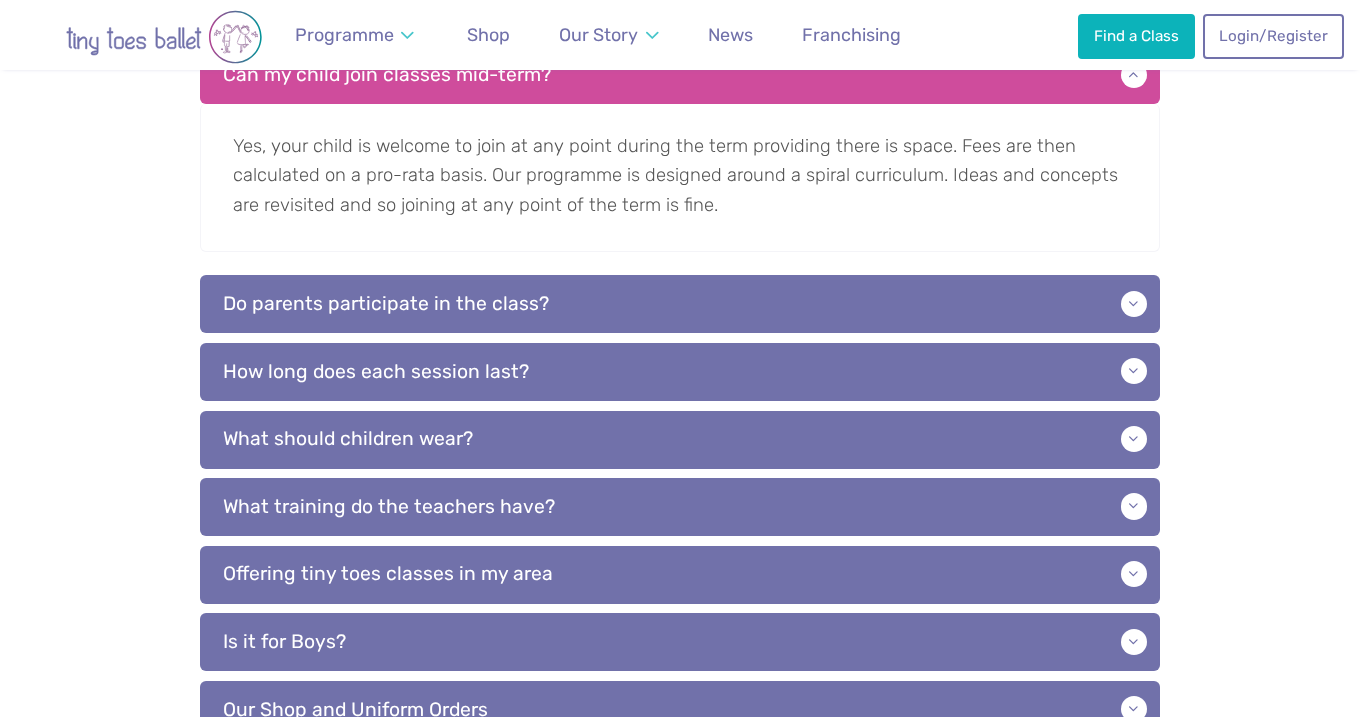 click on "What happens in a tiny toes ballet class?
Each term we have a different theme with sensory-rich props and resources to engage children and to aid their all-round development and knowledge by incorporating into classes the EYFS curriculum (Early Years Foundation Stage).  They will begin the class with a warm-up and carry out a number of imaginative ballet exercises related to the termly theme of our  childrens ballet classes . The class then focuses on coordination, poise, spinning, stretching, balancing, hopping, jumping, galloping and skipping. In the last section, we help pupils to explore their rhythm, imagination and creativity as we explore dance through the captivating ‘storybox’.
Our teachers
Where are tiny toes ballet classes held?
The classes are held in community centres, church halls and dance studios. The full address and map location of your class are displayed on each class location page as well as on your booking confirmation email.
click here
Book here" at bounding box center (680, -171) 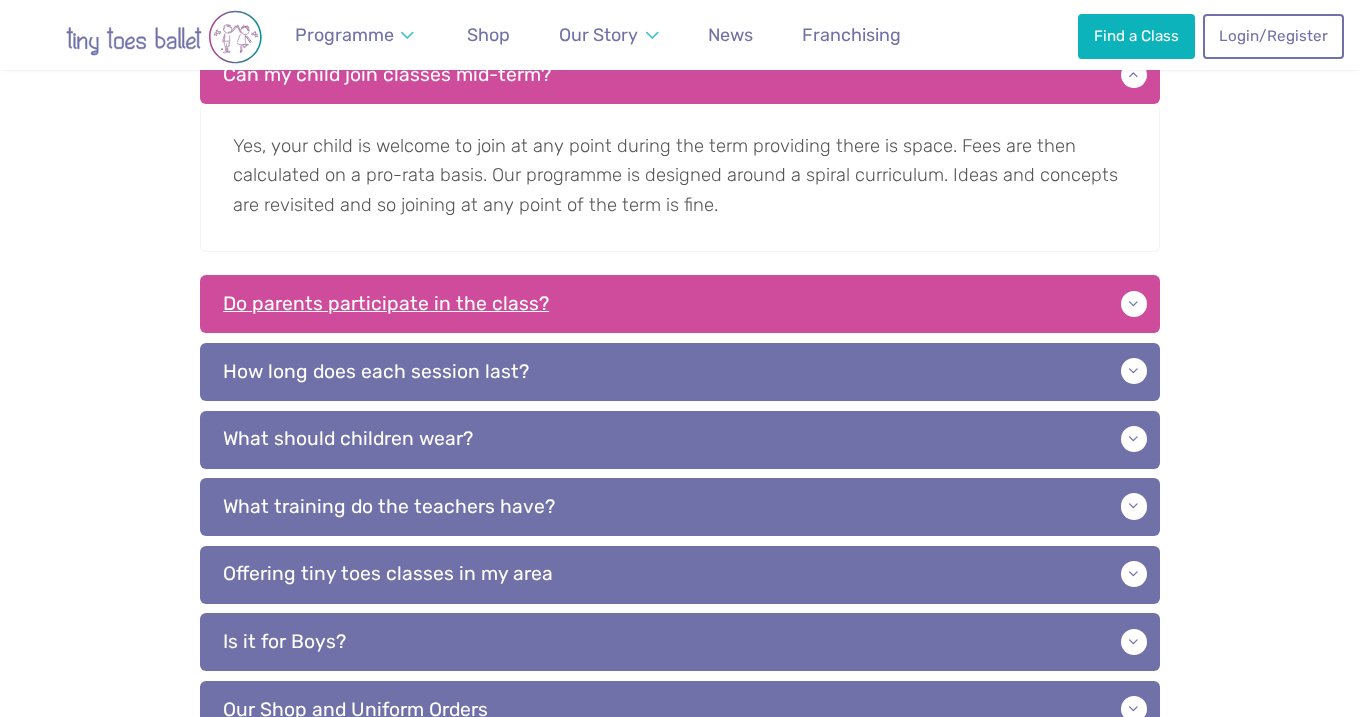 click on "Do parents participate in the class?" at bounding box center (680, 304) 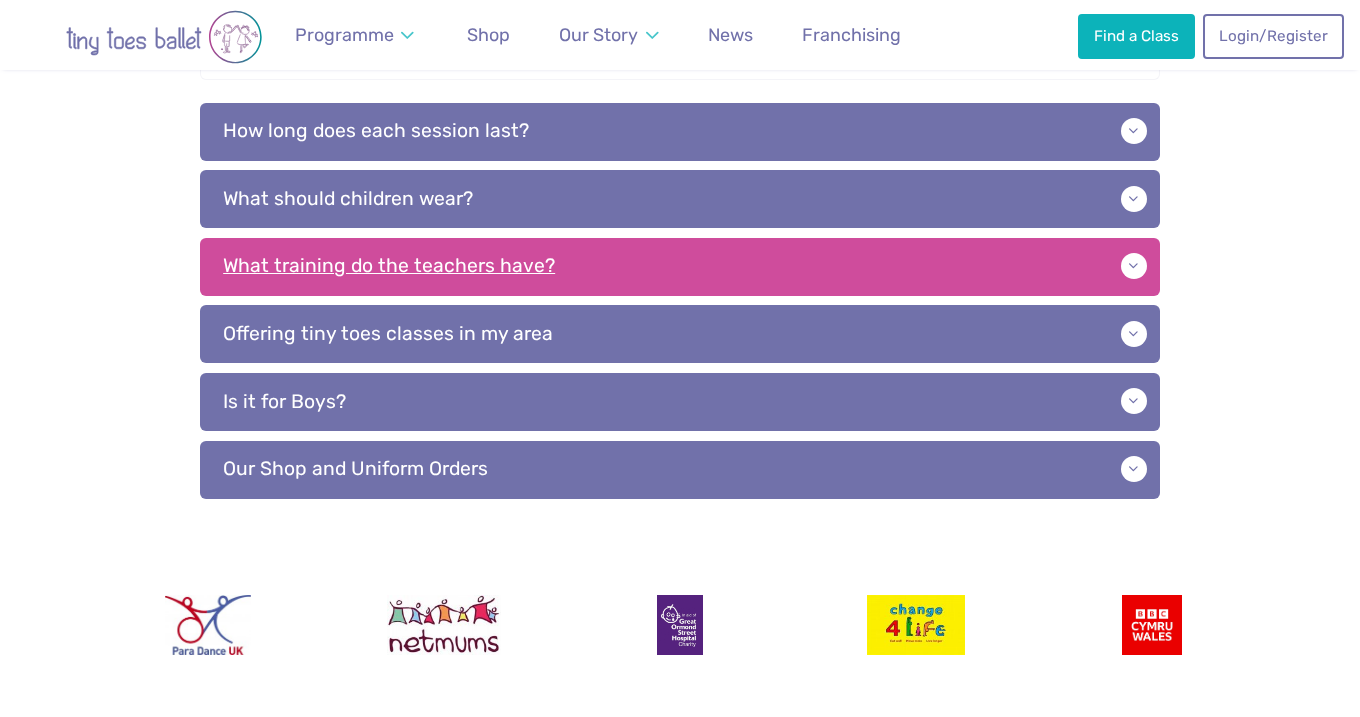 scroll, scrollTop: 2046, scrollLeft: 0, axis: vertical 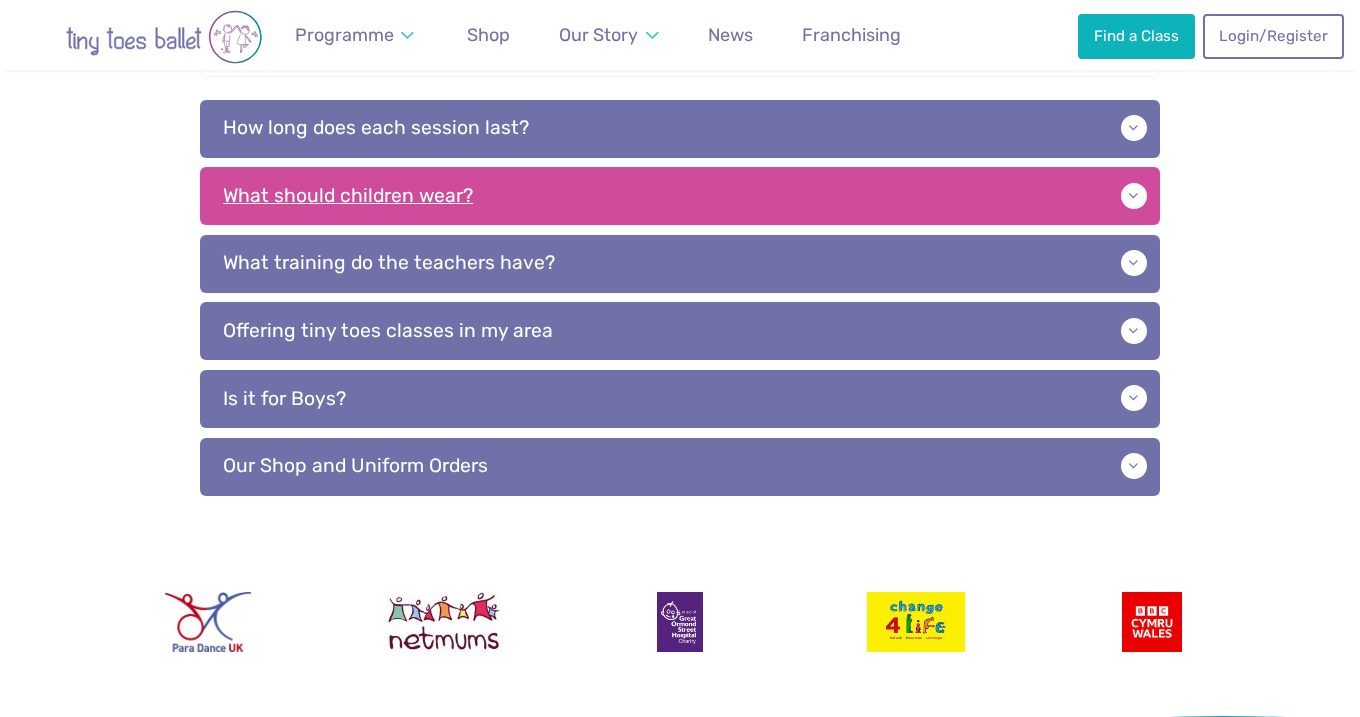 click on "What should children wear?" at bounding box center [680, 196] 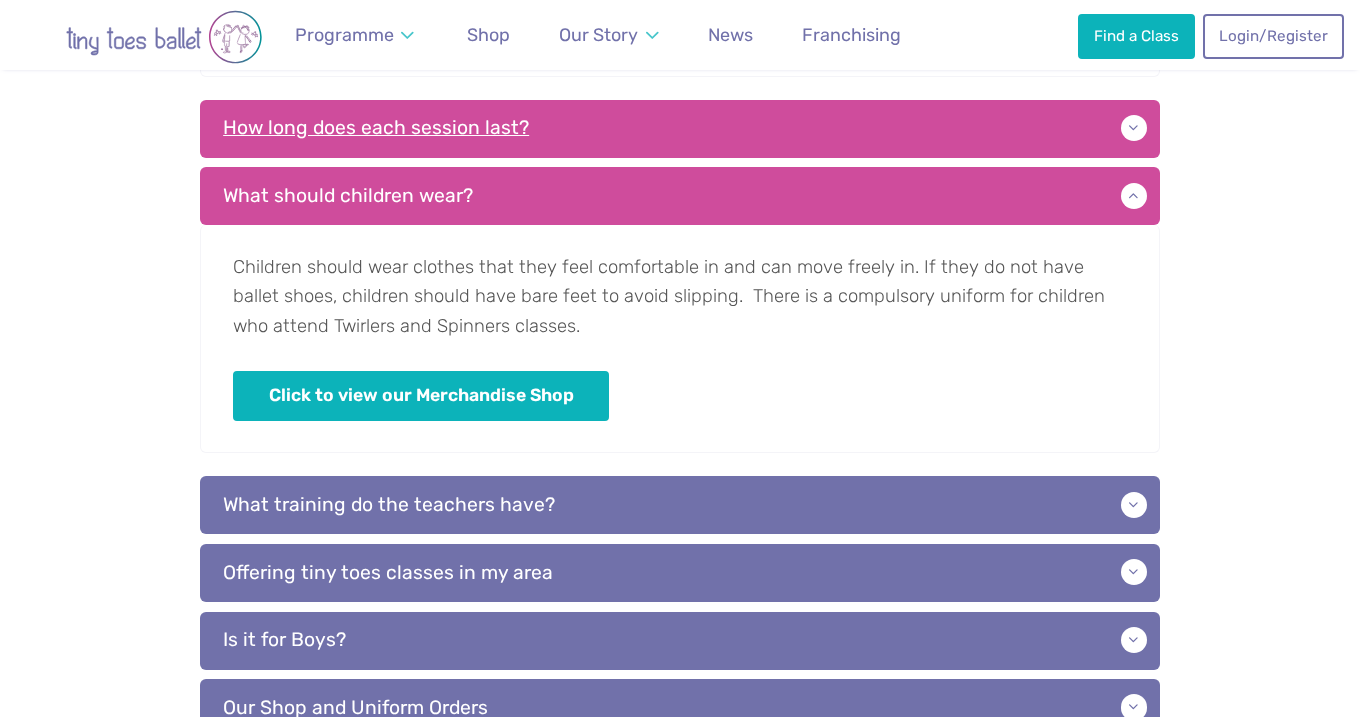click on "How long does each session last?" at bounding box center (680, 129) 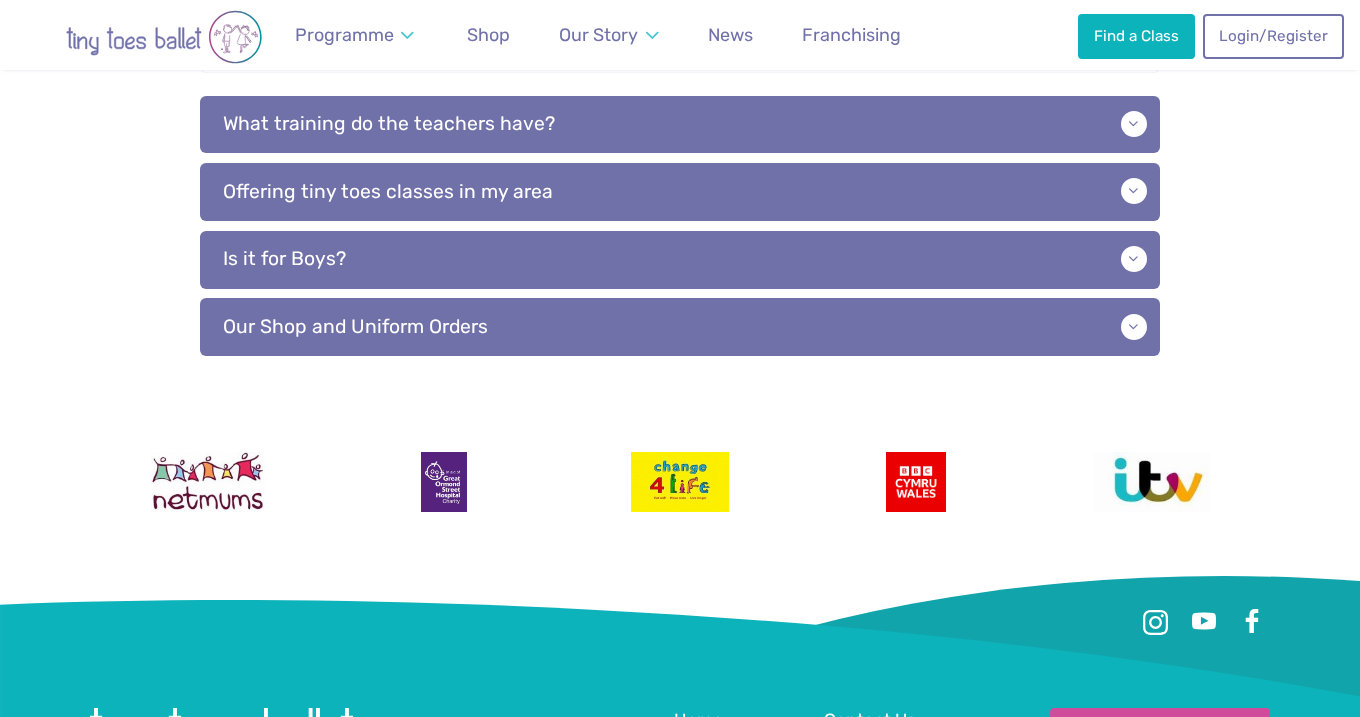scroll, scrollTop: 2561, scrollLeft: 0, axis: vertical 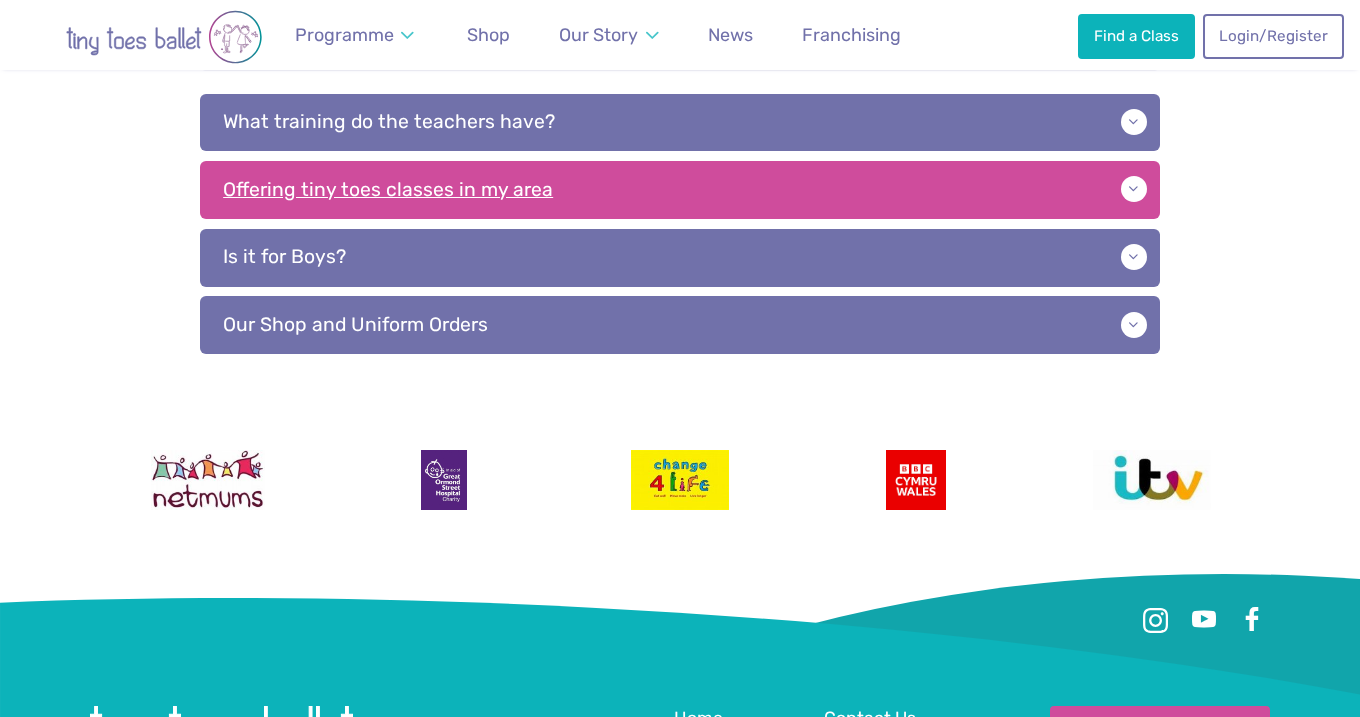 click on "Offering tiny toes classes in my area" at bounding box center (680, 190) 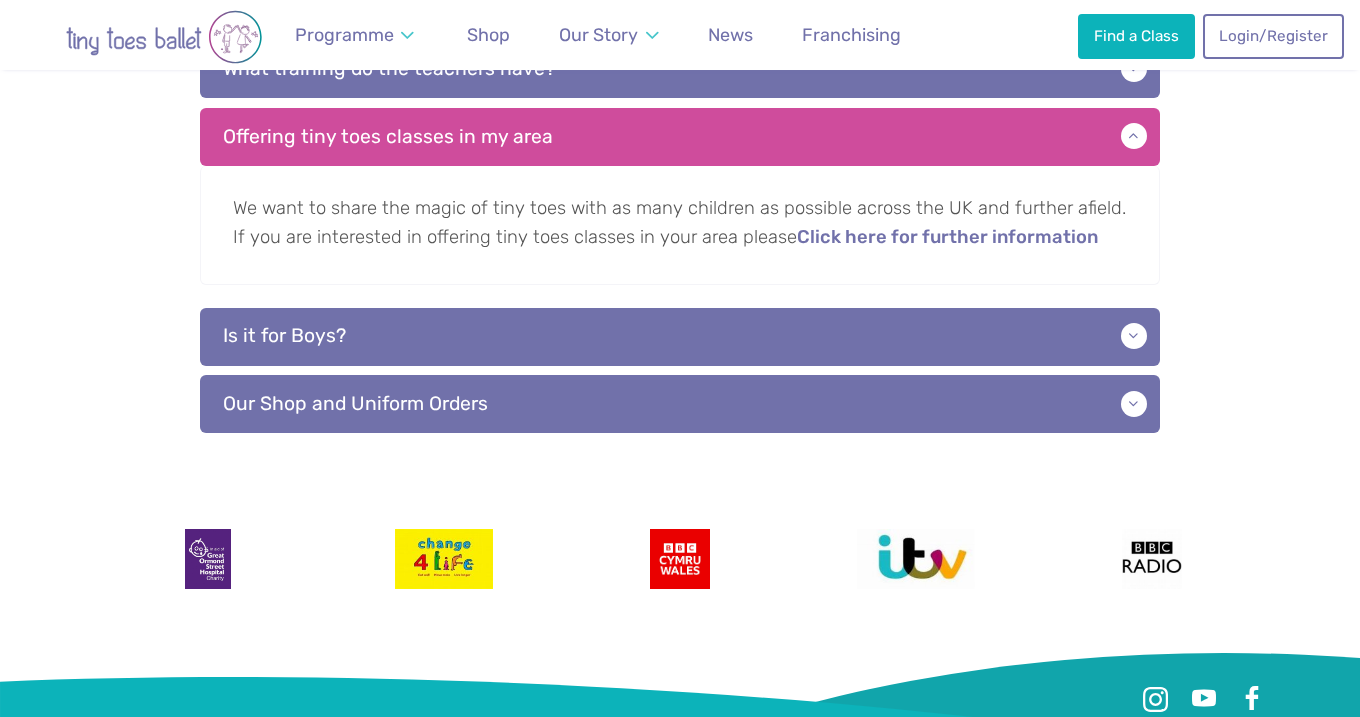 scroll, scrollTop: 2620, scrollLeft: 0, axis: vertical 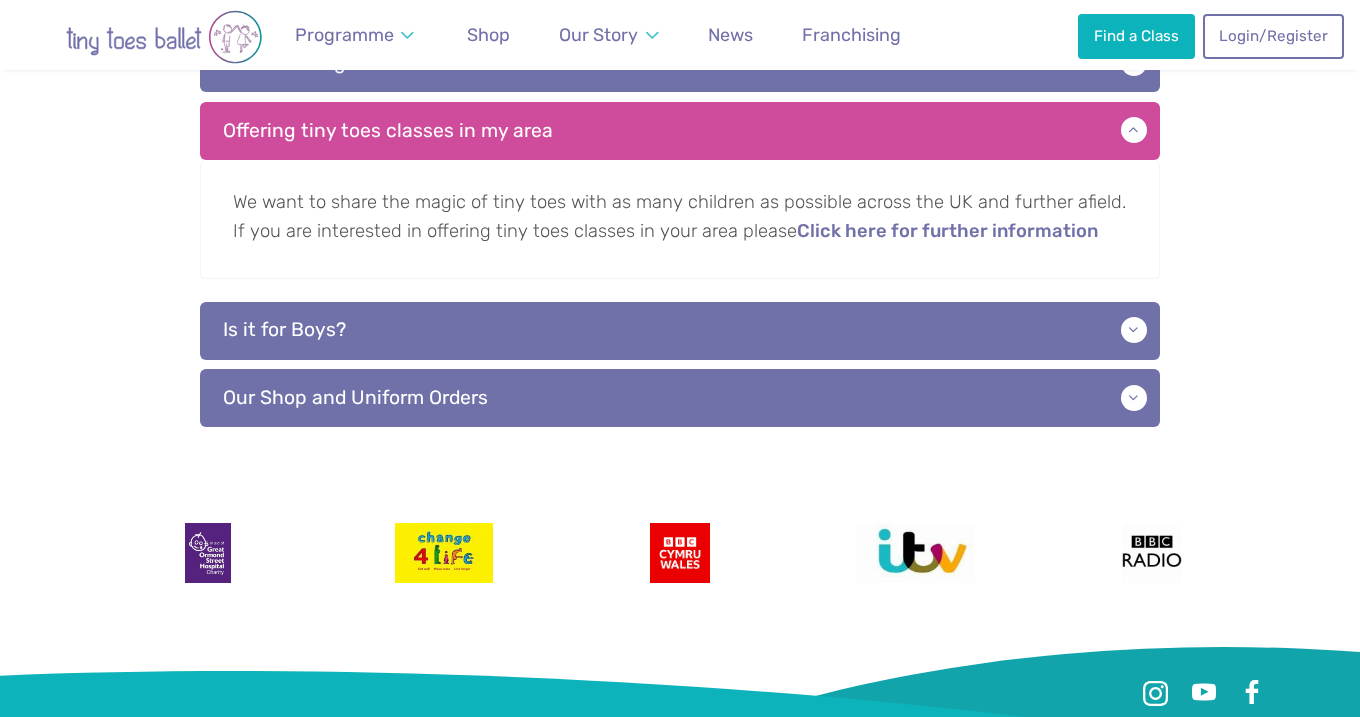 click on "Is it for Boys?" at bounding box center (680, 331) 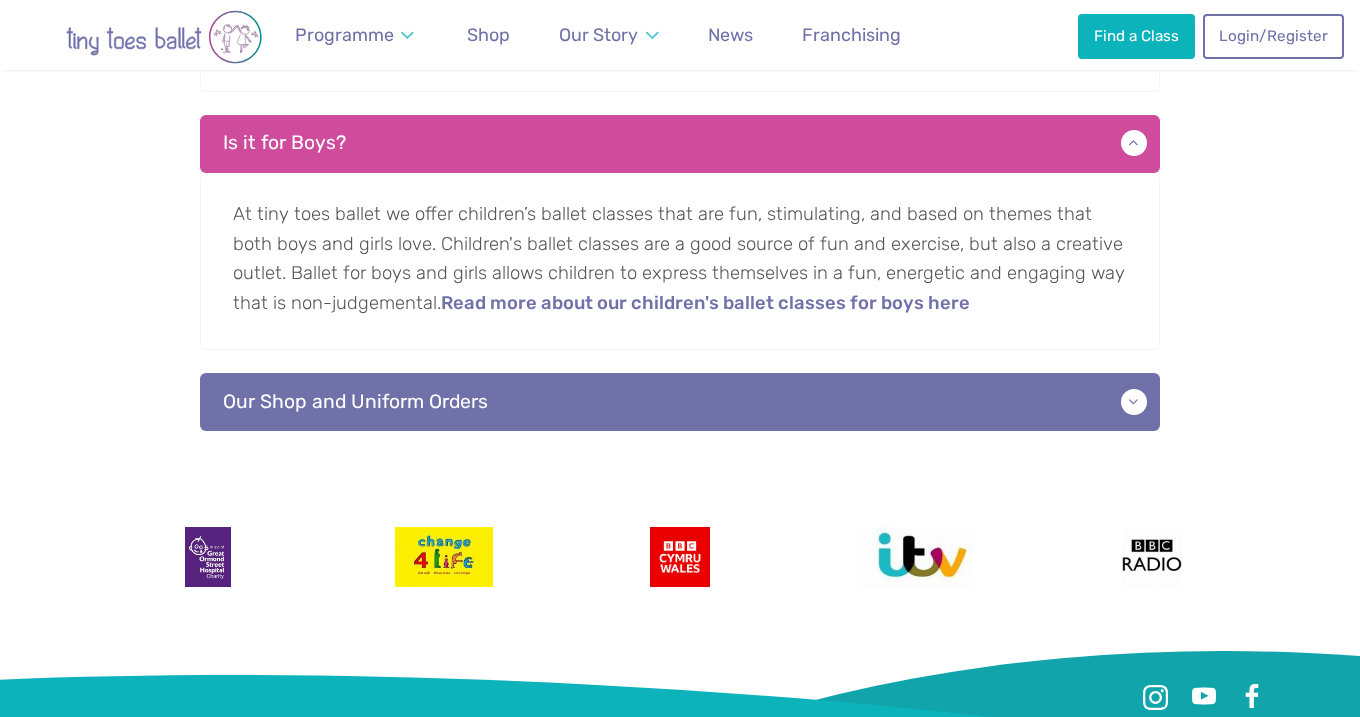 scroll, scrollTop: 2808, scrollLeft: 0, axis: vertical 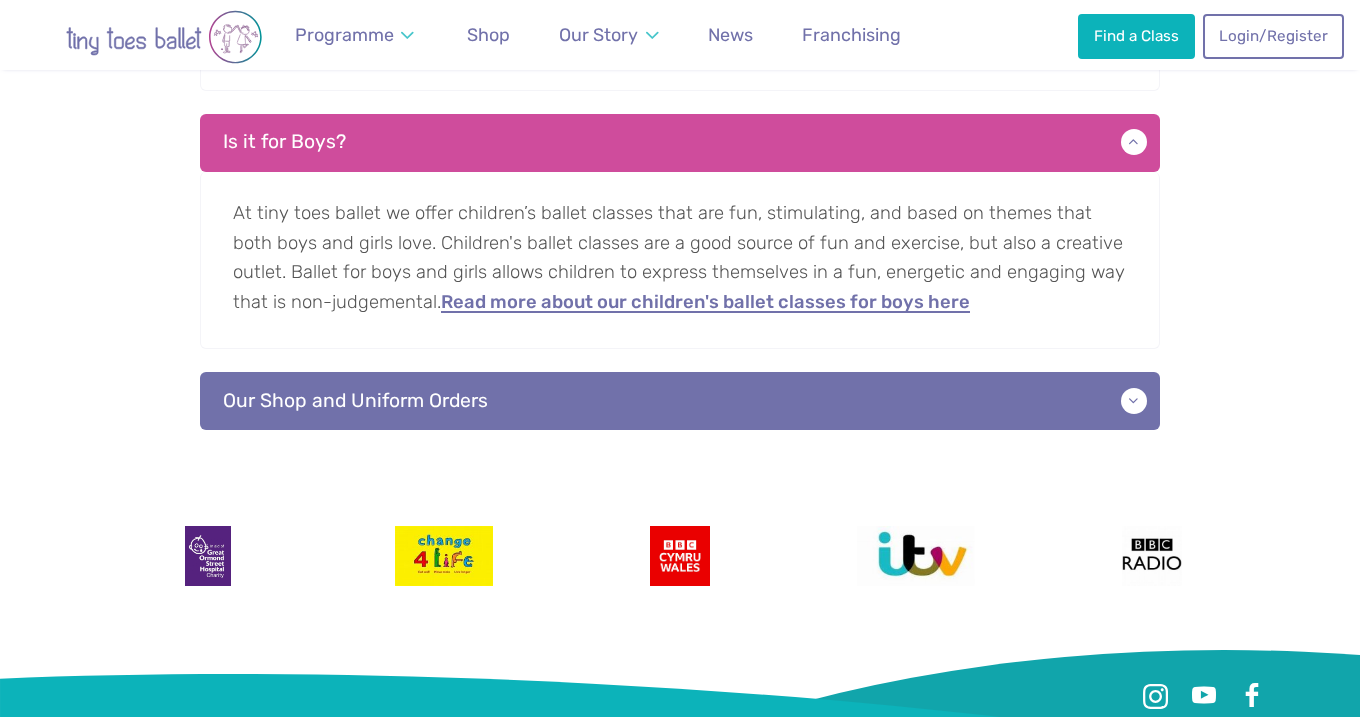 click on "Read more about our children's ballet classes for boys here" at bounding box center (705, 303) 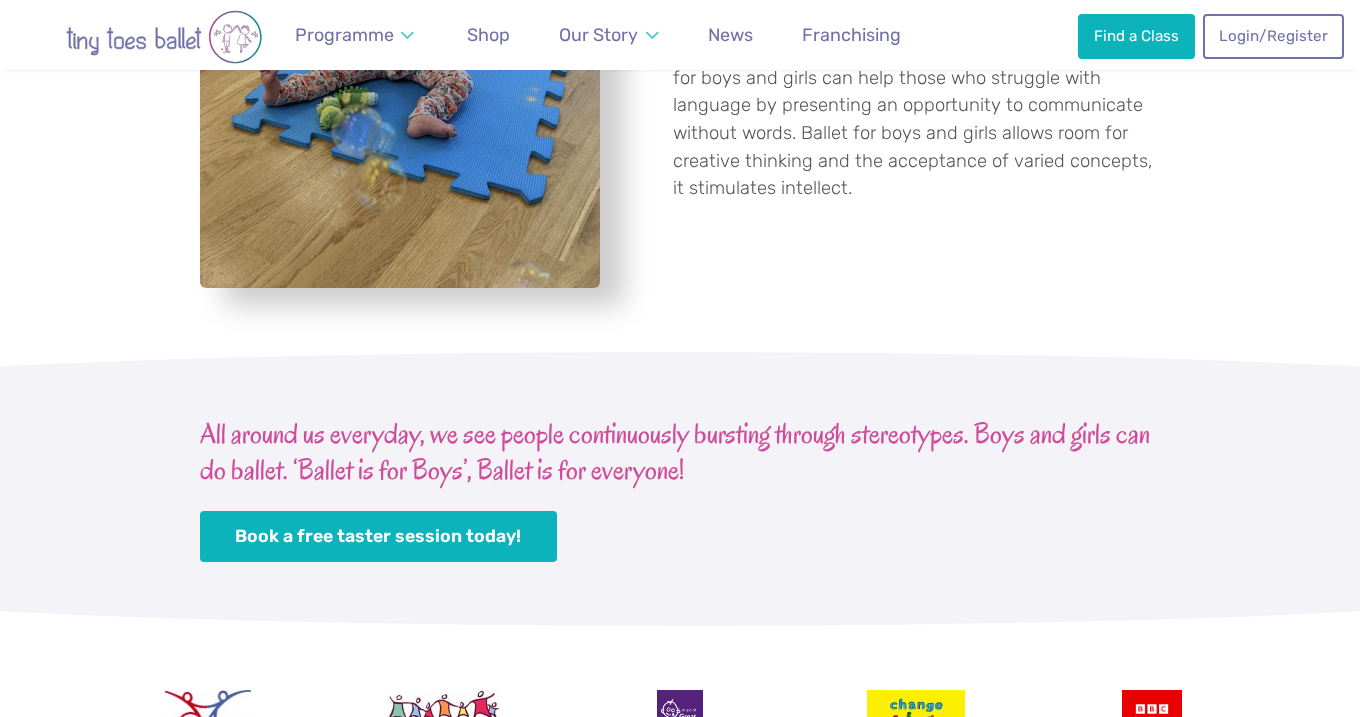 scroll, scrollTop: 3712, scrollLeft: 0, axis: vertical 